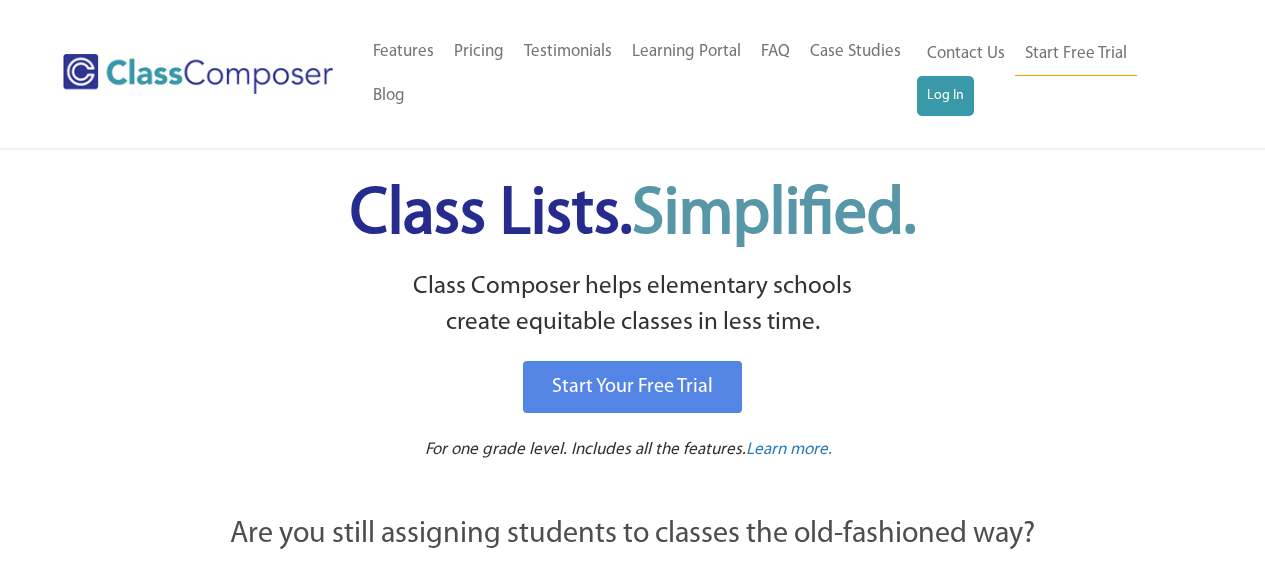 scroll, scrollTop: 0, scrollLeft: 0, axis: both 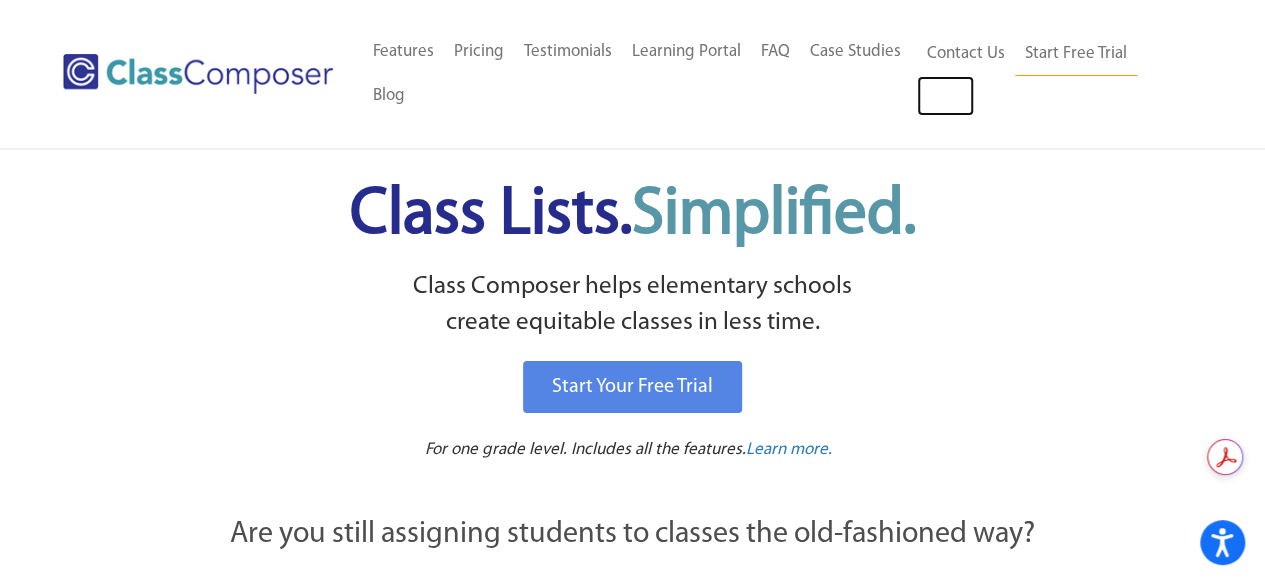 click on "Log In" at bounding box center (945, 96) 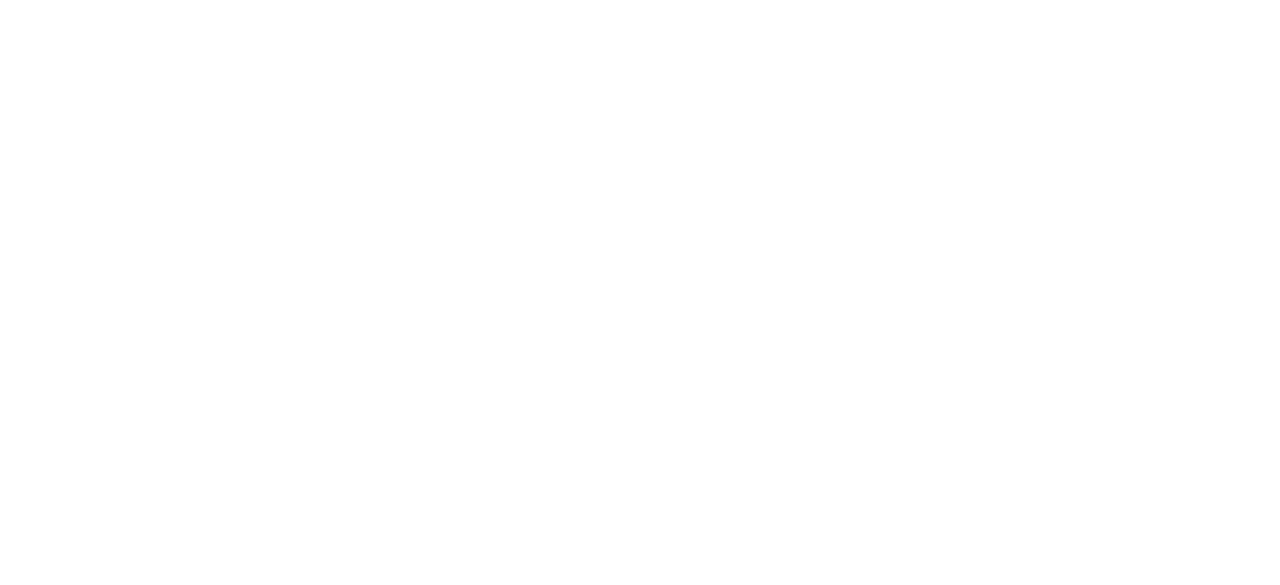 scroll, scrollTop: 0, scrollLeft: 0, axis: both 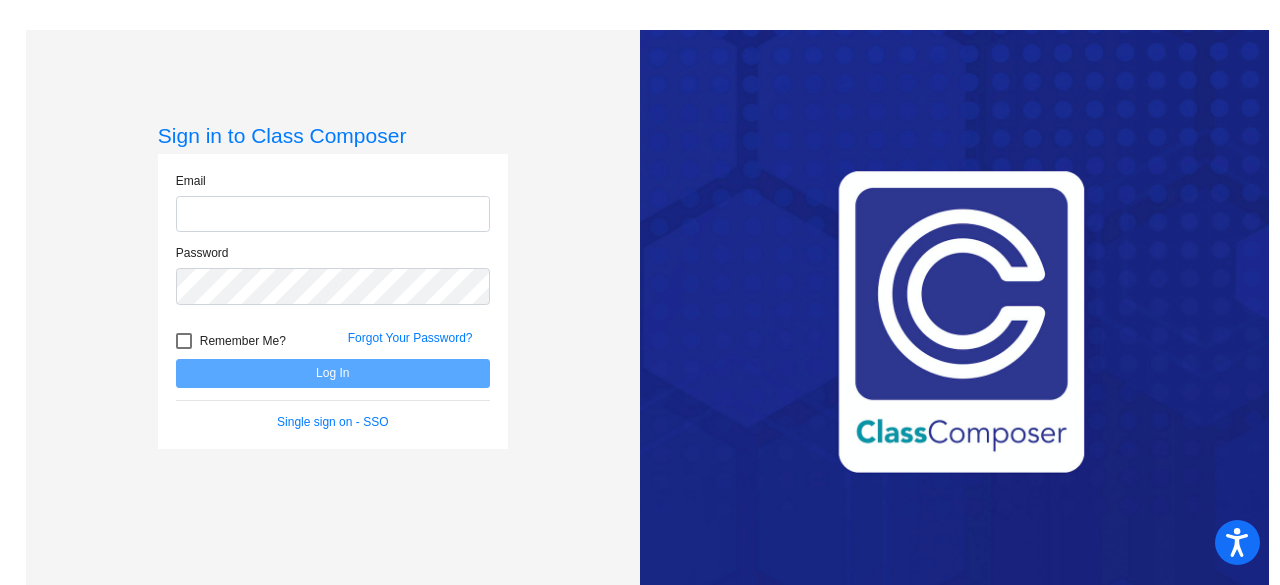 type on "[EMAIL]" 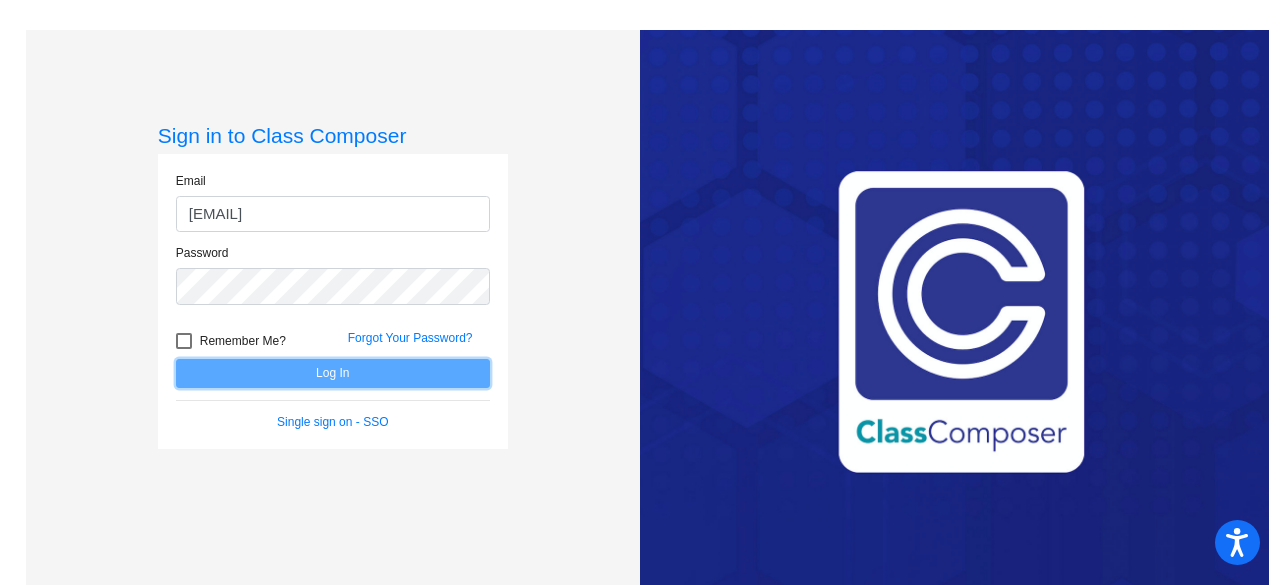 click on "Log In" 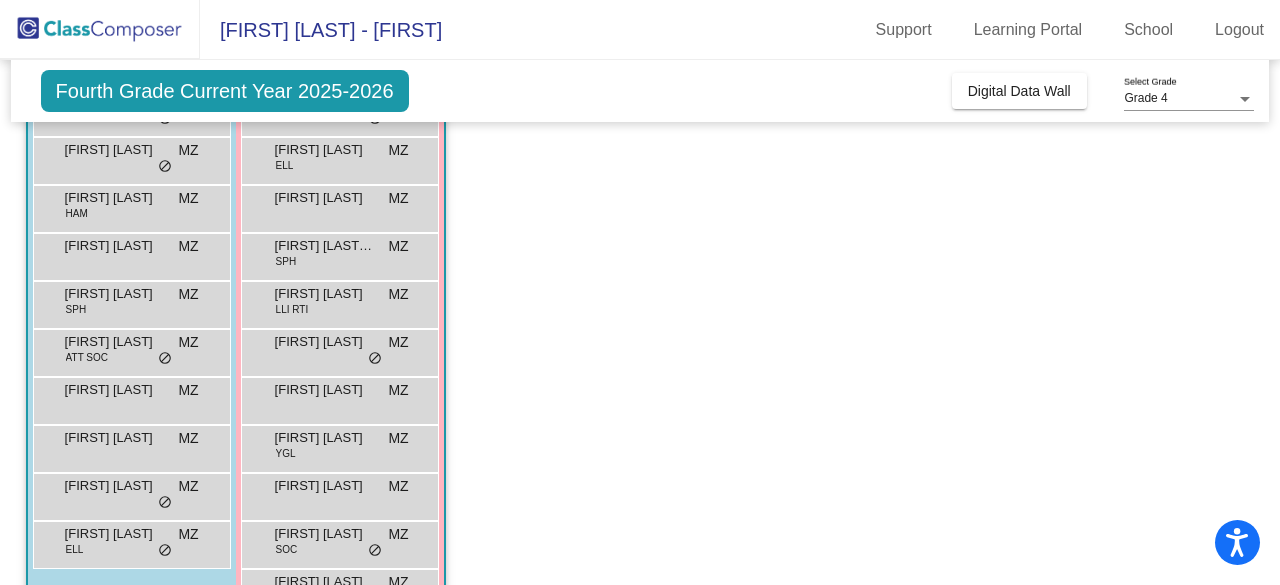 scroll, scrollTop: 376, scrollLeft: 0, axis: vertical 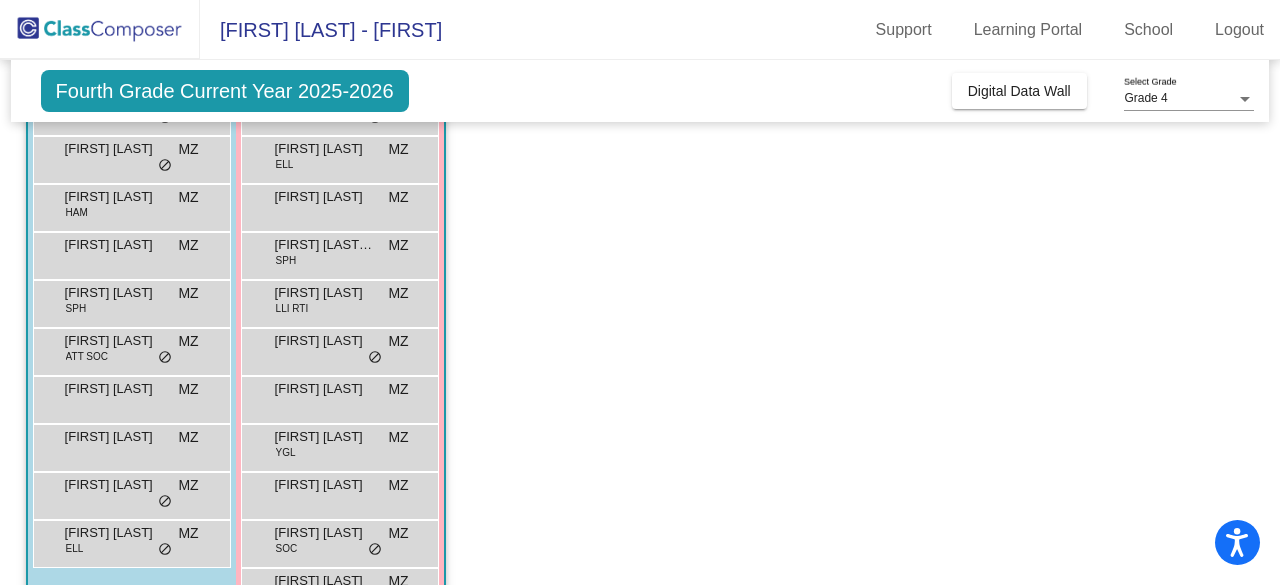 click on "[FIRST] [LAST] MZ lock do_not_disturb_alt" at bounding box center [129, 397] 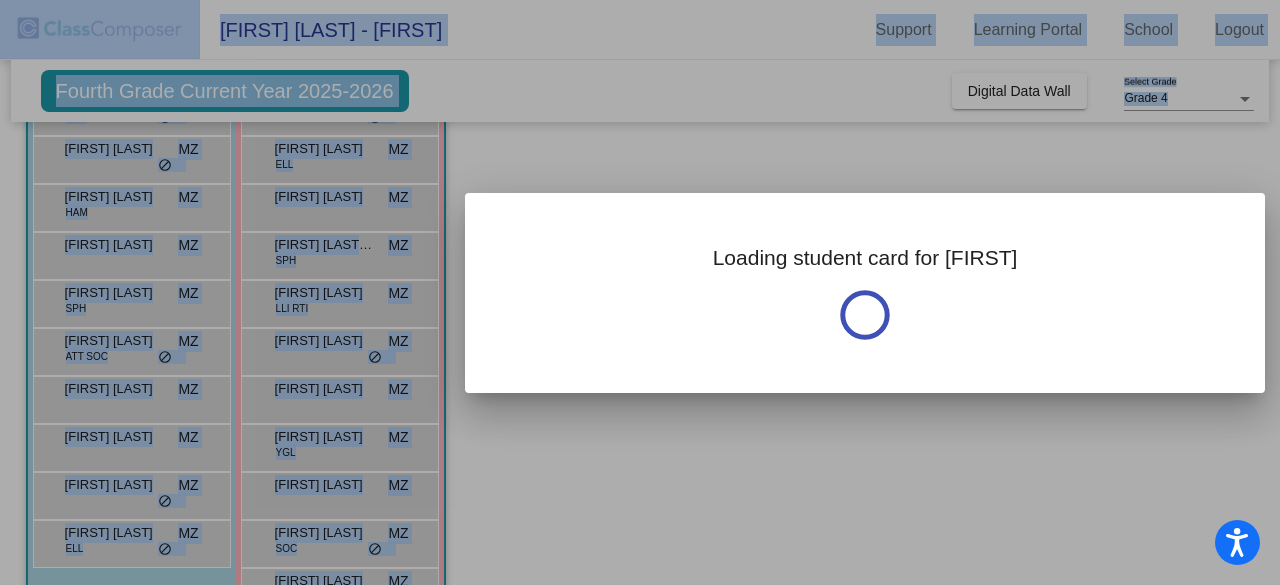 click at bounding box center [640, 292] 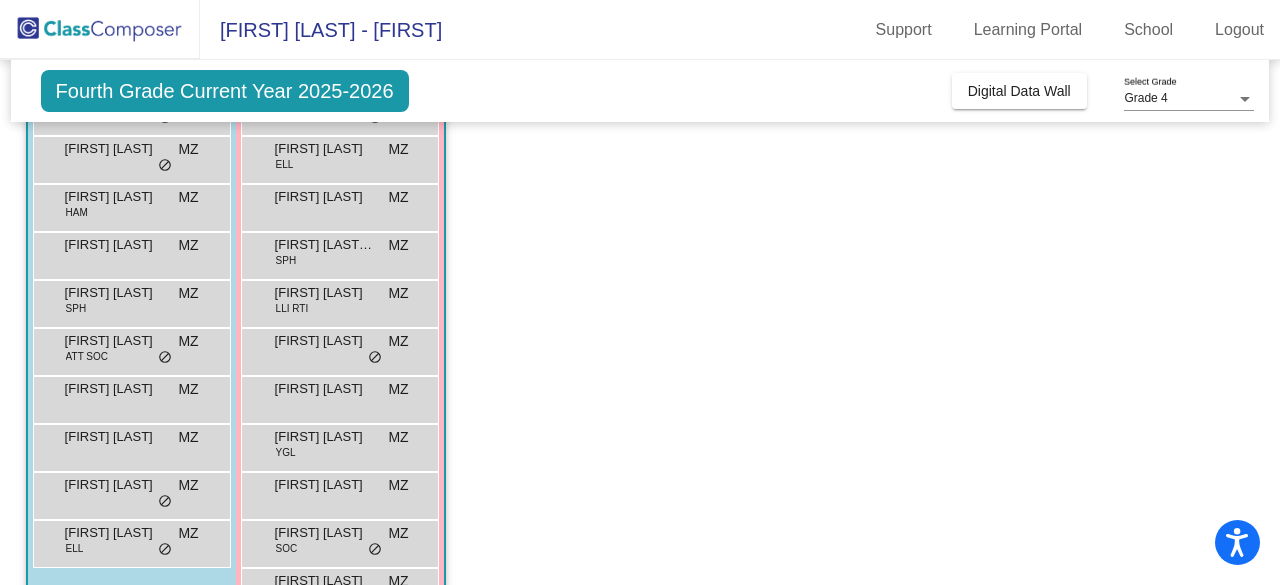 click on "[FIRST] [LAST] MZ lock do_not_disturb_alt" at bounding box center (129, 397) 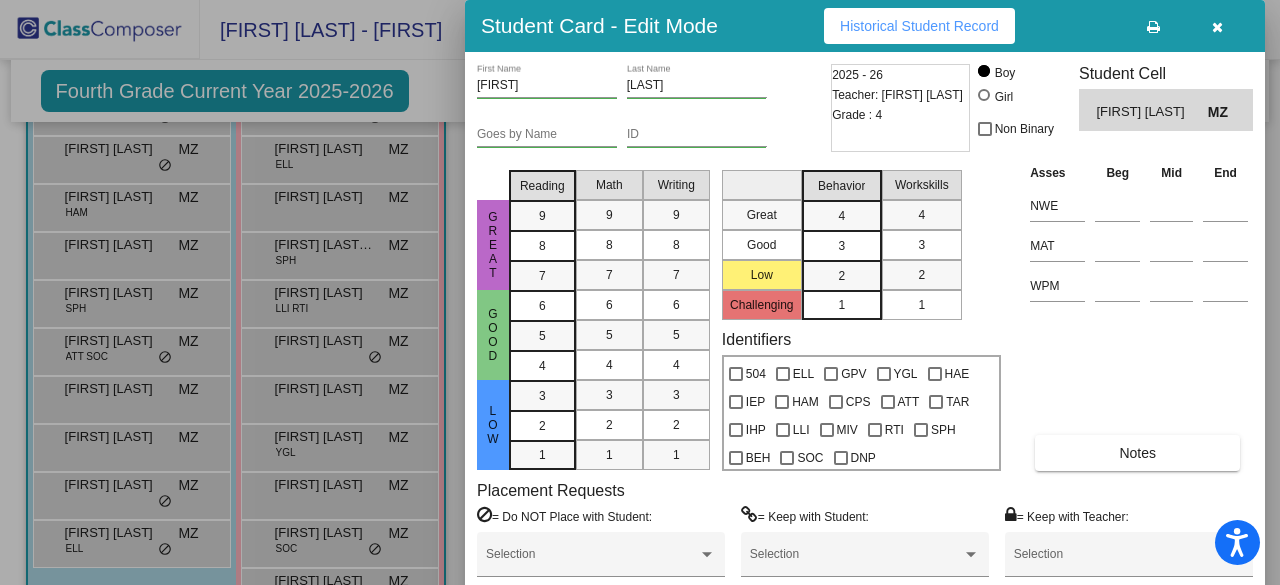click at bounding box center [640, 292] 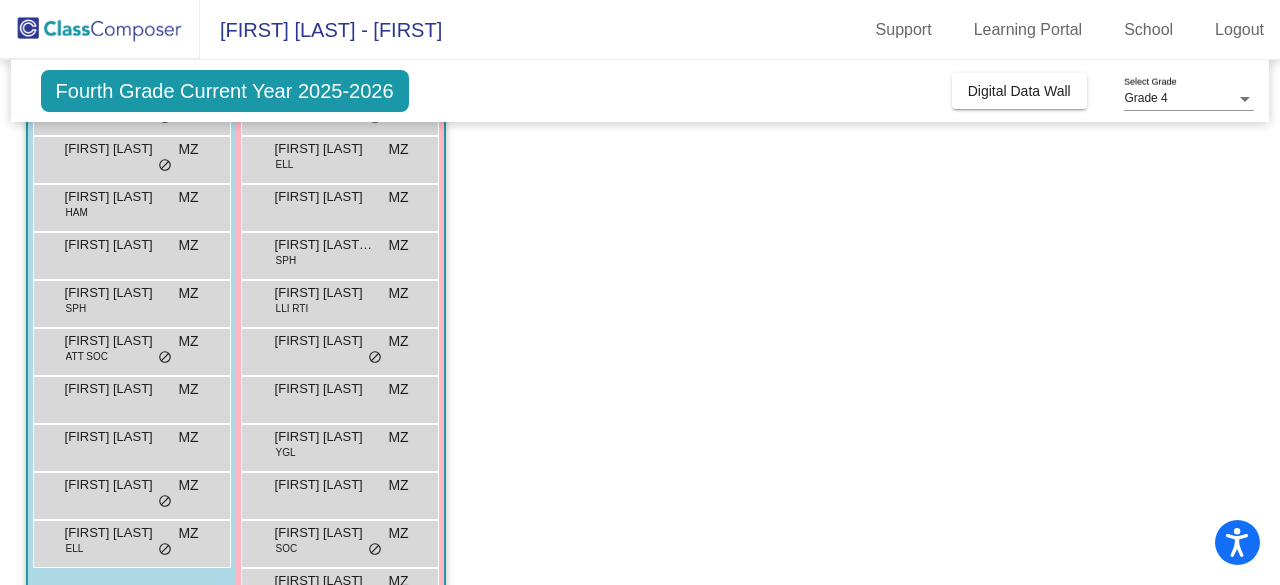click on "[FIRST] [LAST] MZ lock do_not_disturb_alt" at bounding box center (129, 397) 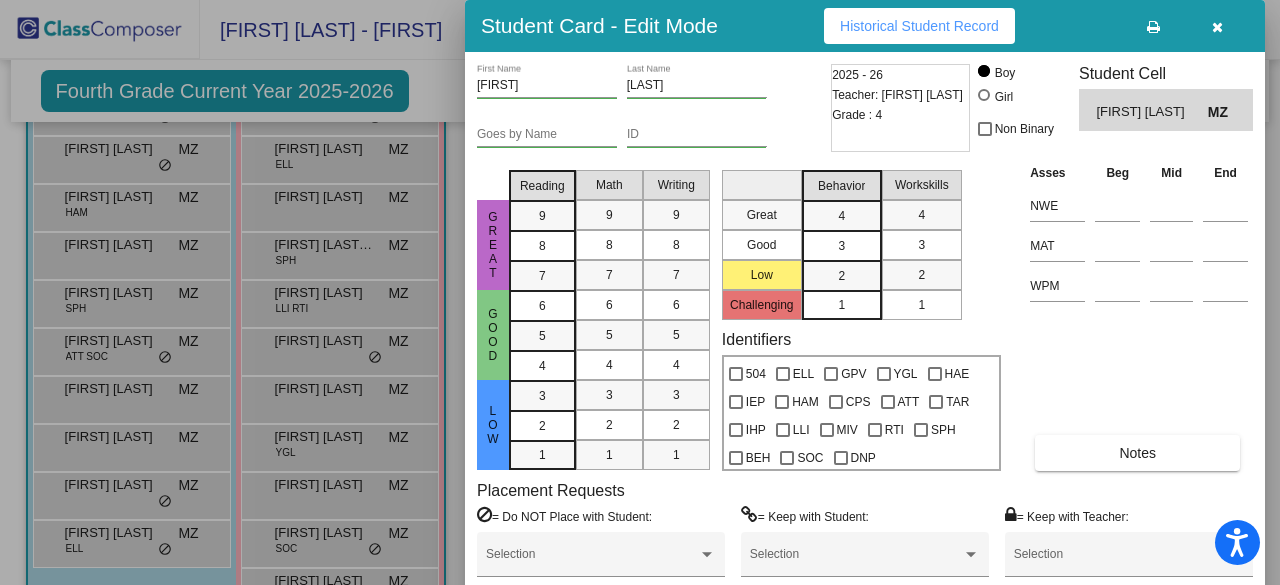 click at bounding box center (640, 292) 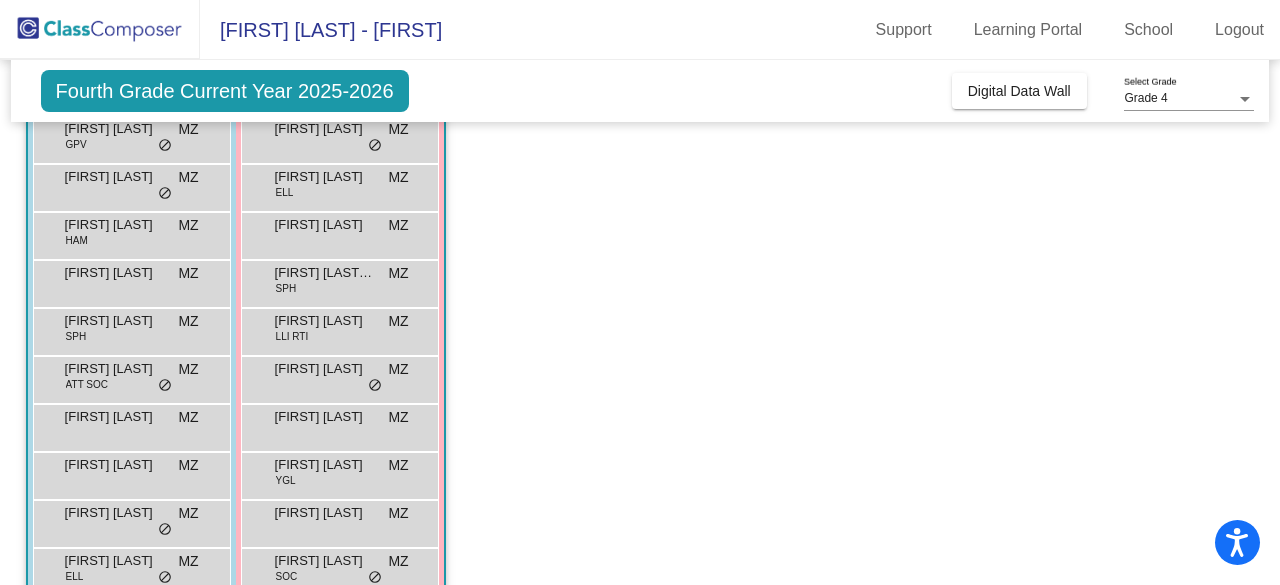 scroll, scrollTop: 341, scrollLeft: 0, axis: vertical 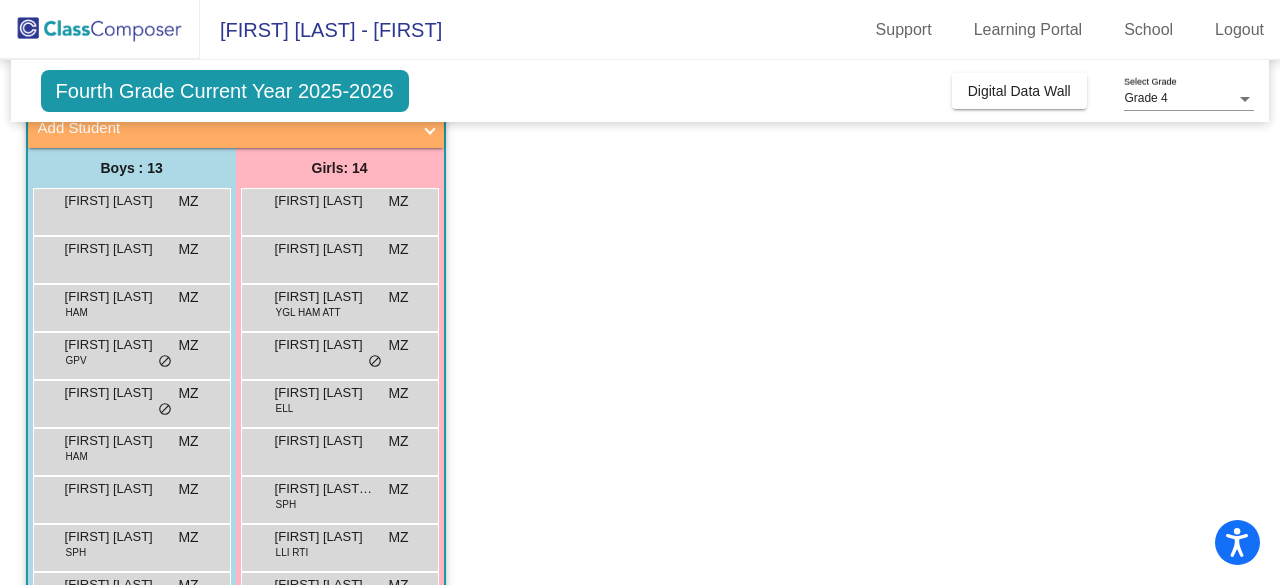 click on "[FIRST] [LAST] MZ lock do_not_disturb_alt" at bounding box center (129, 209) 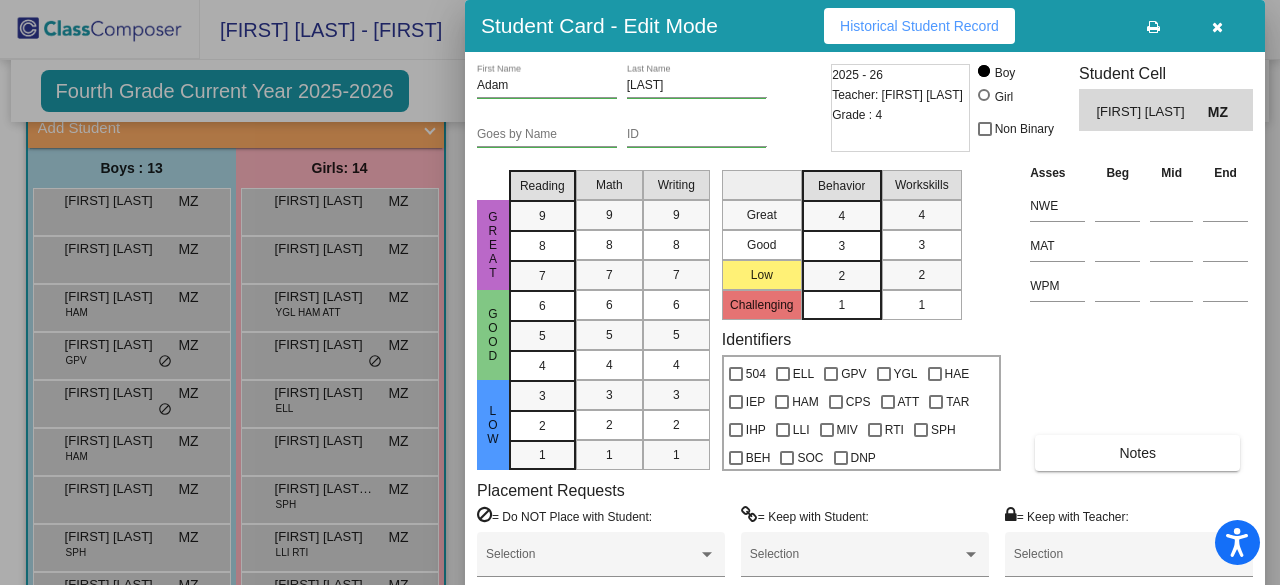 click on "Asses Beg Mid End NWE MAT WPM  Notes" at bounding box center [1139, 316] 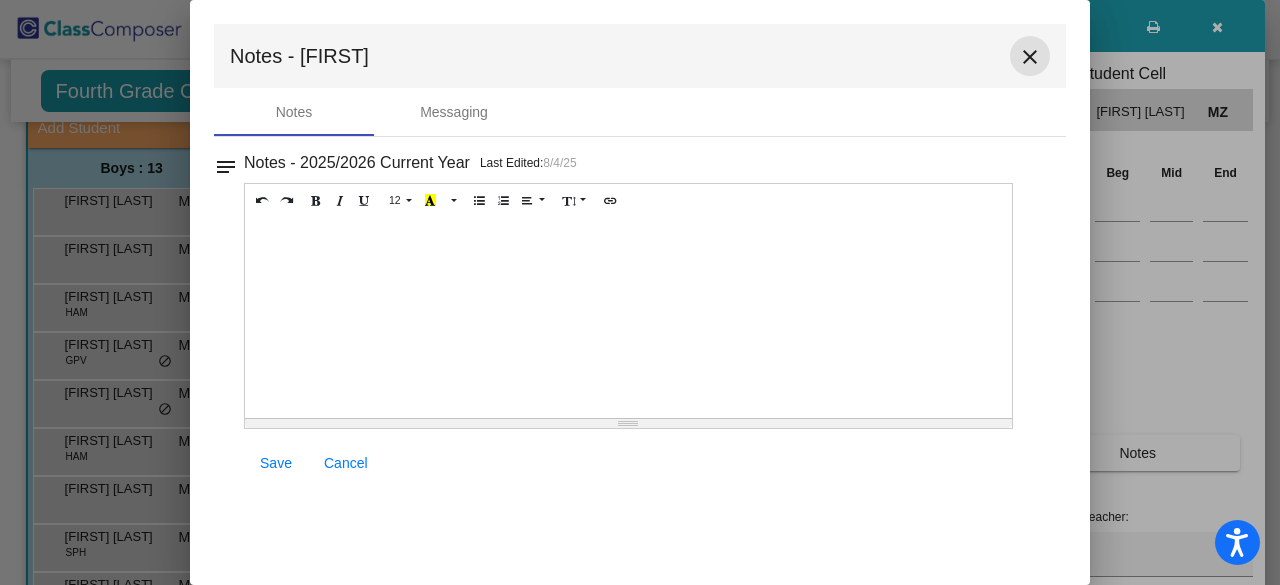 click on "close" at bounding box center [1030, 56] 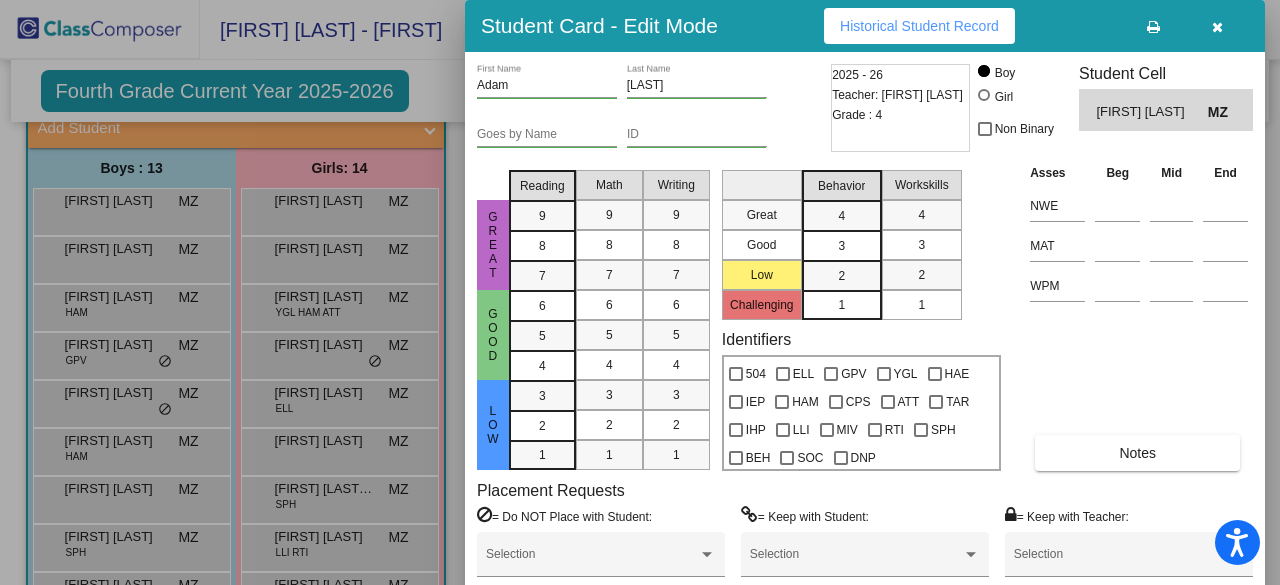 click at bounding box center (640, 292) 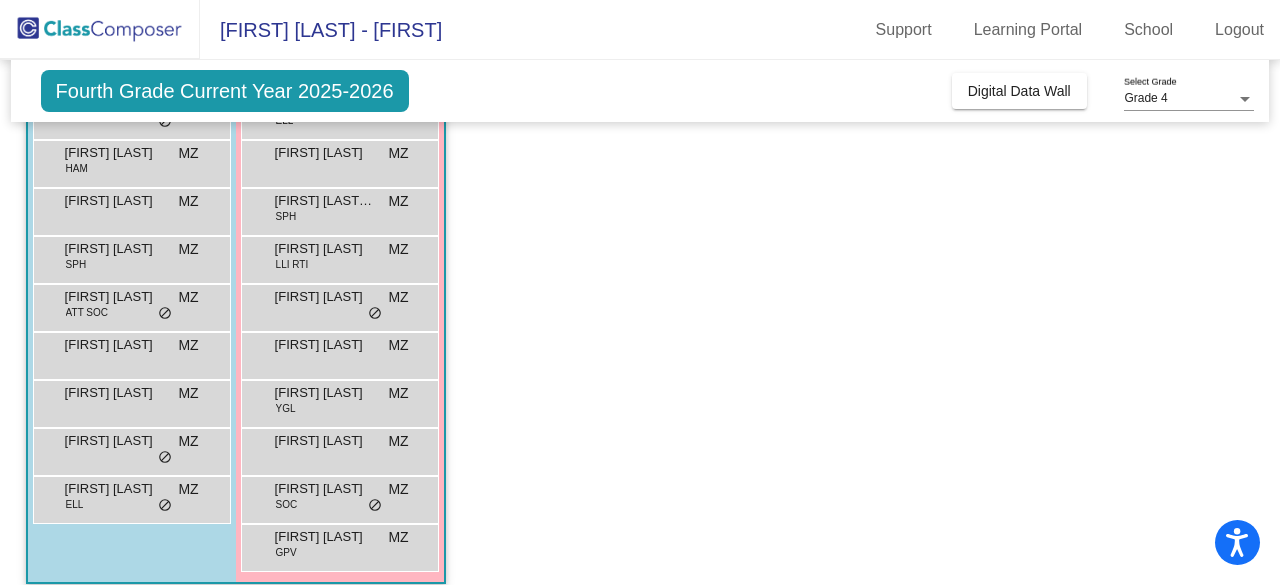 scroll, scrollTop: 438, scrollLeft: 0, axis: vertical 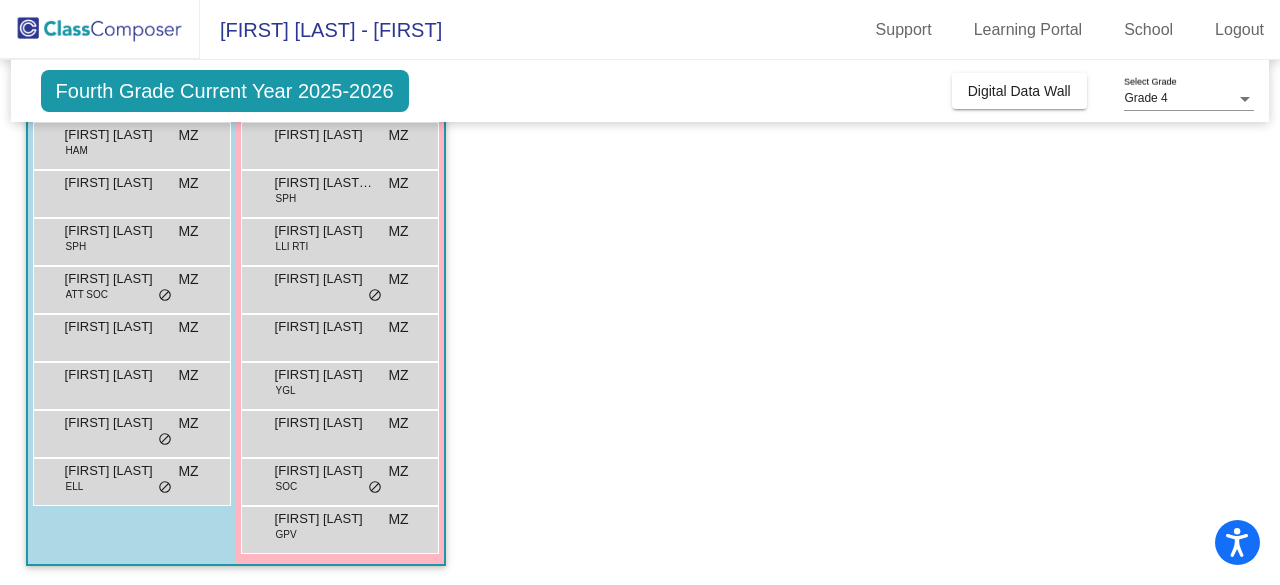 click on "[FIRST] [LAST]" at bounding box center (325, 471) 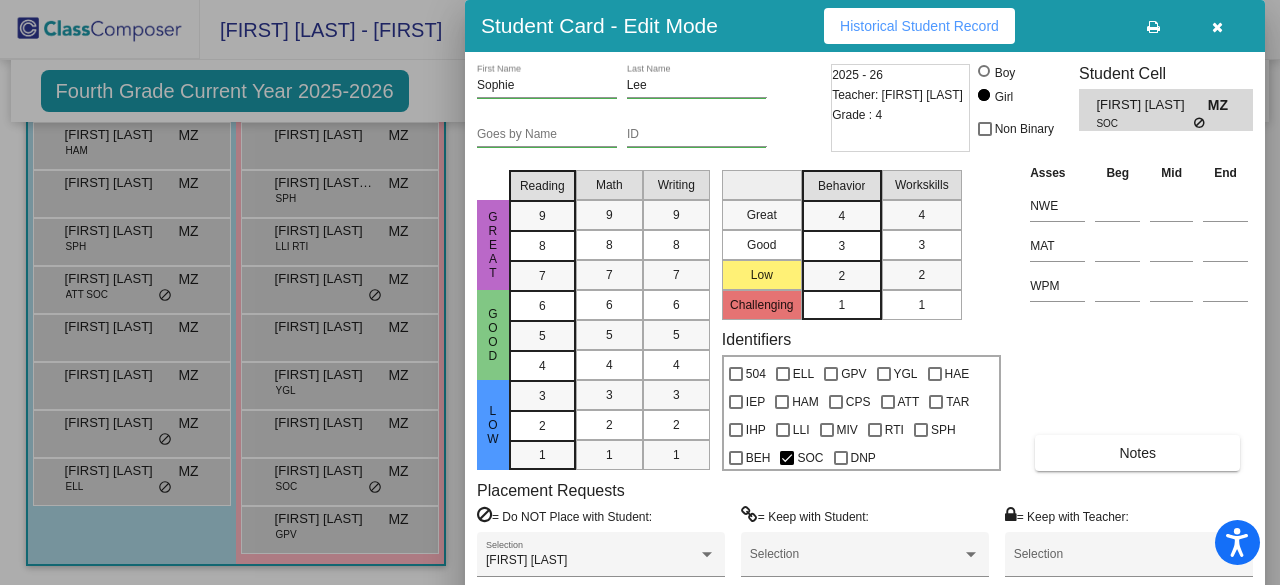 click at bounding box center [640, 292] 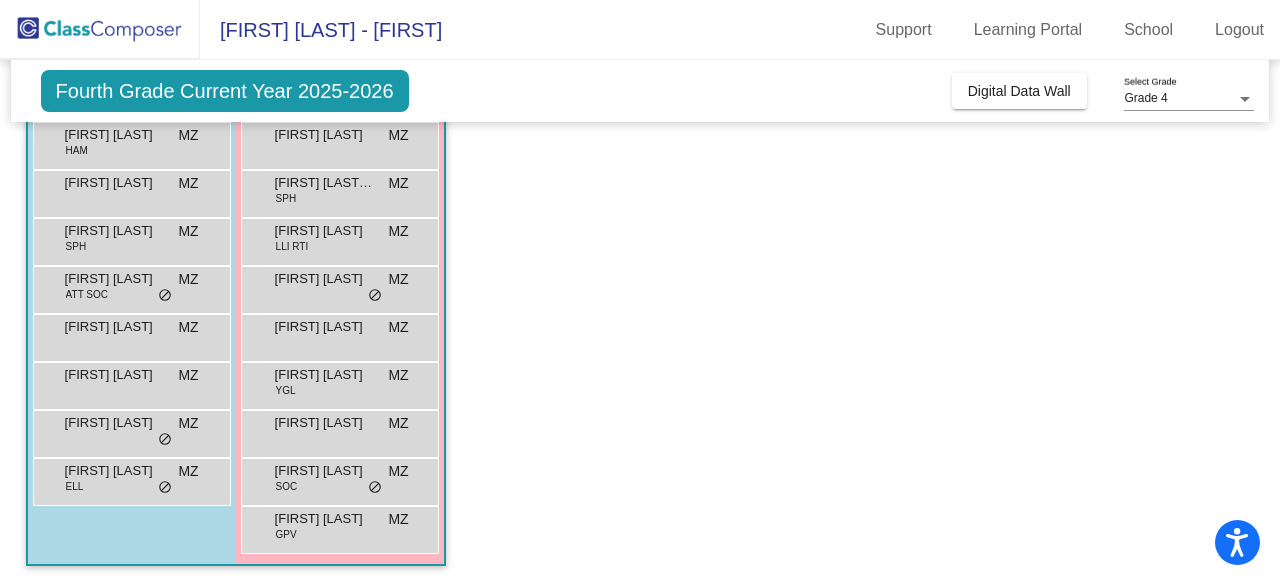 click on "[FIRST] [LAST]" at bounding box center (325, 279) 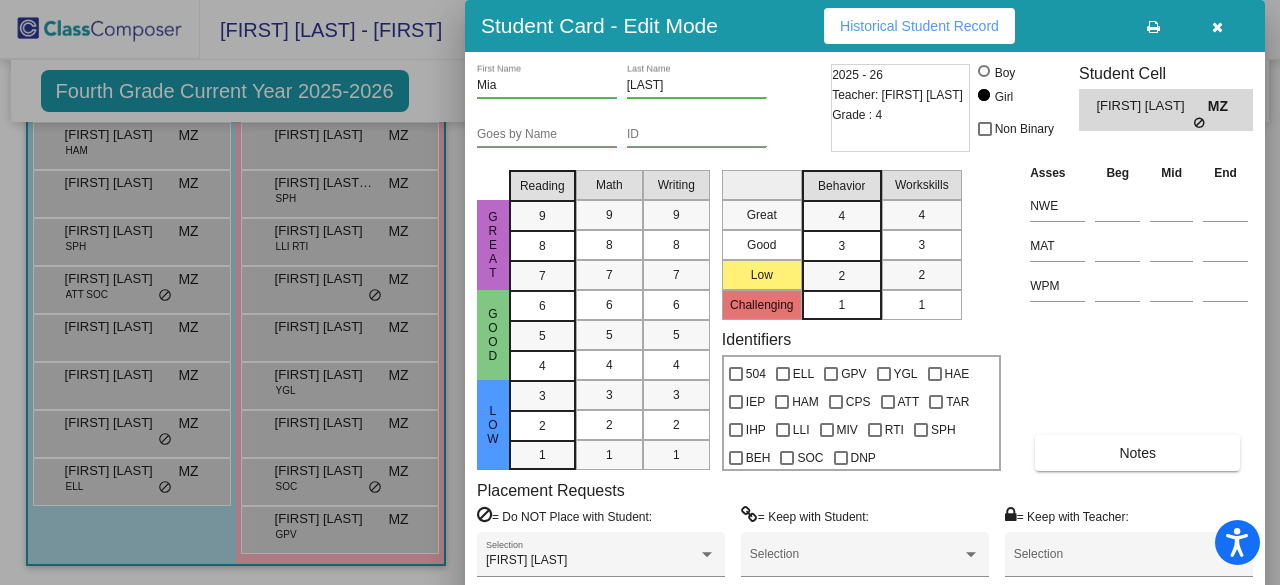 click at bounding box center (640, 292) 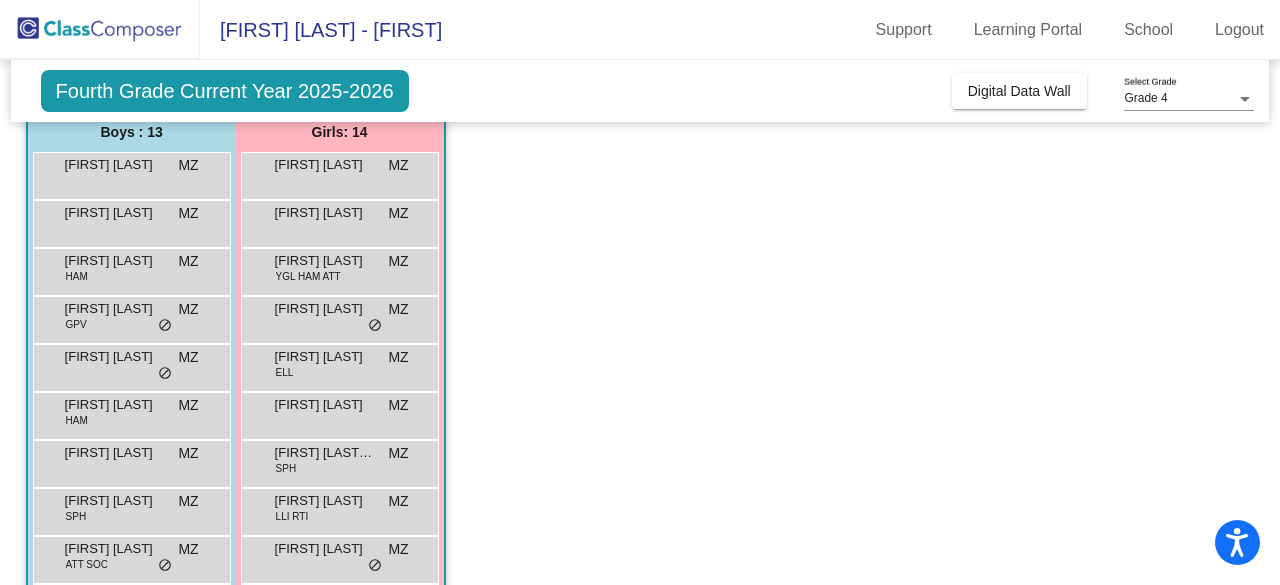 scroll, scrollTop: 116, scrollLeft: 0, axis: vertical 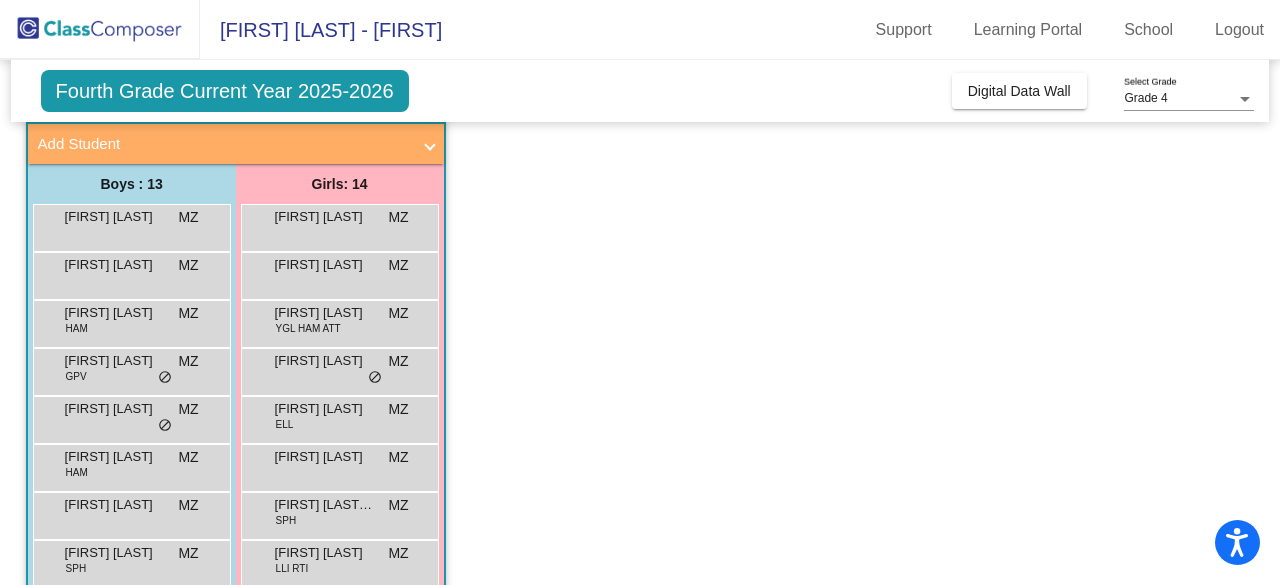 click on "[FIRST] [LAST]" at bounding box center [325, 361] 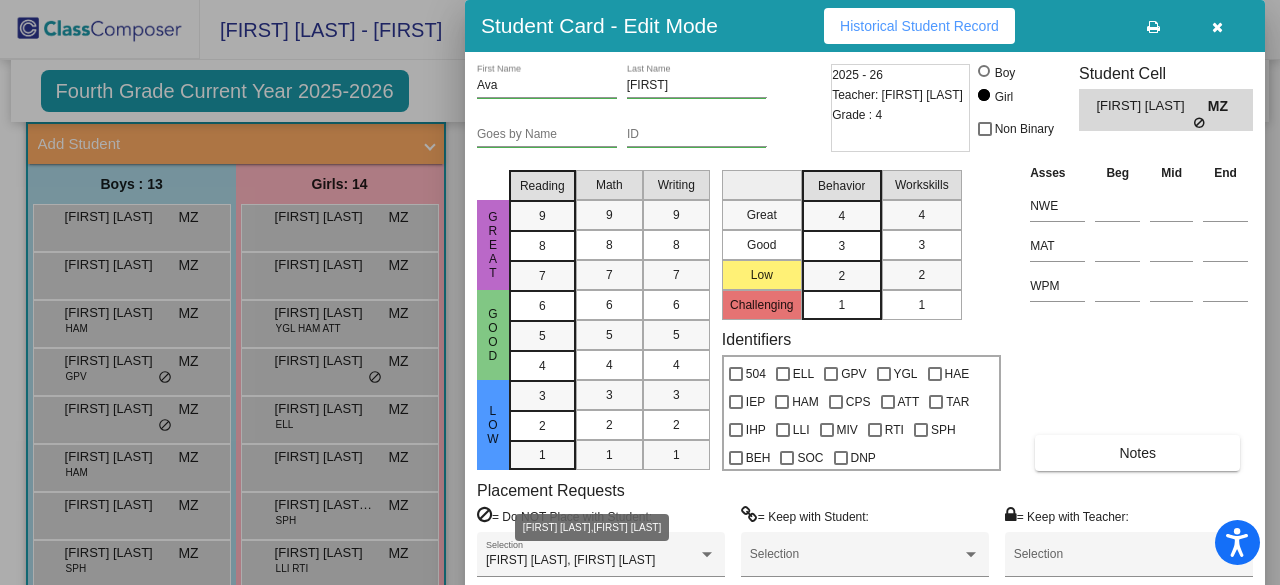 click at bounding box center (707, 555) 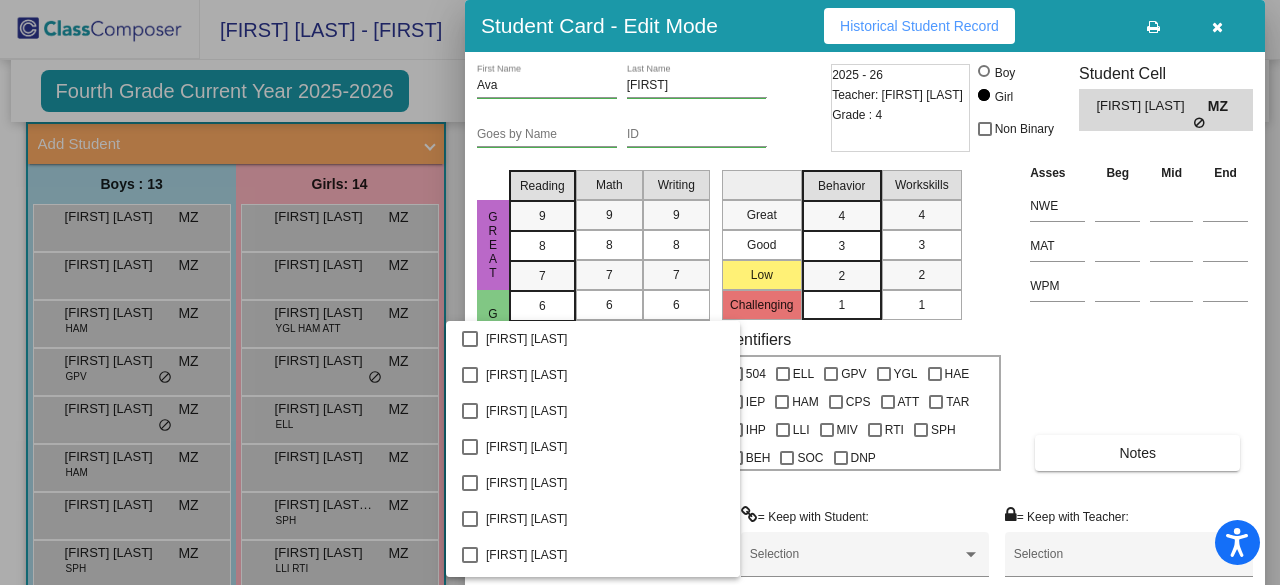 scroll, scrollTop: 65, scrollLeft: 0, axis: vertical 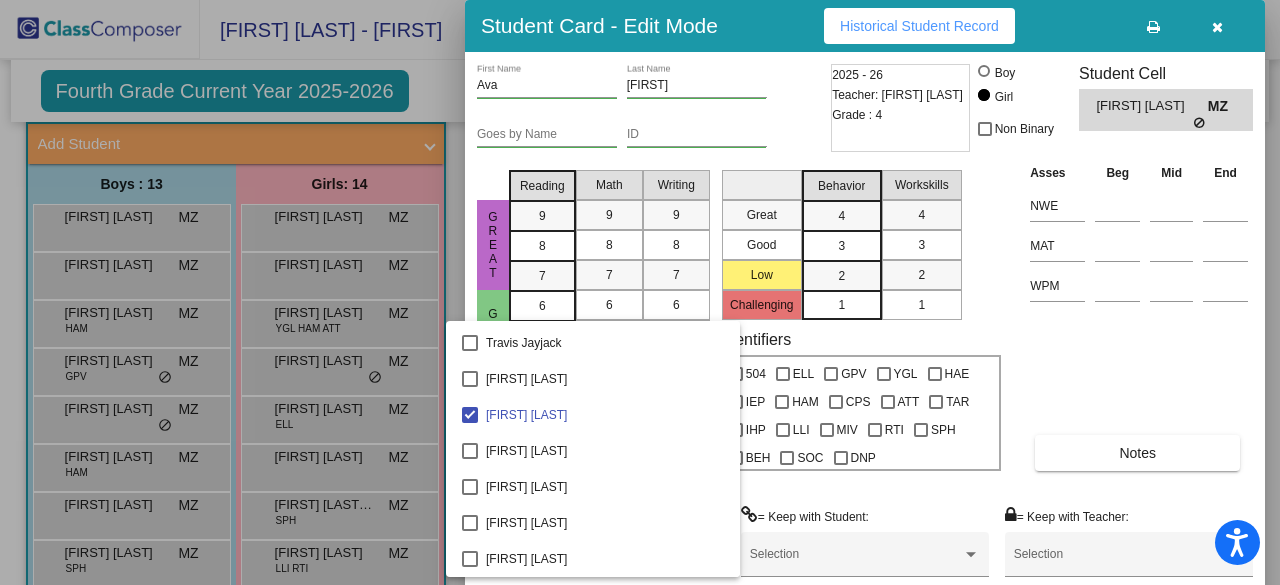 click at bounding box center [640, 292] 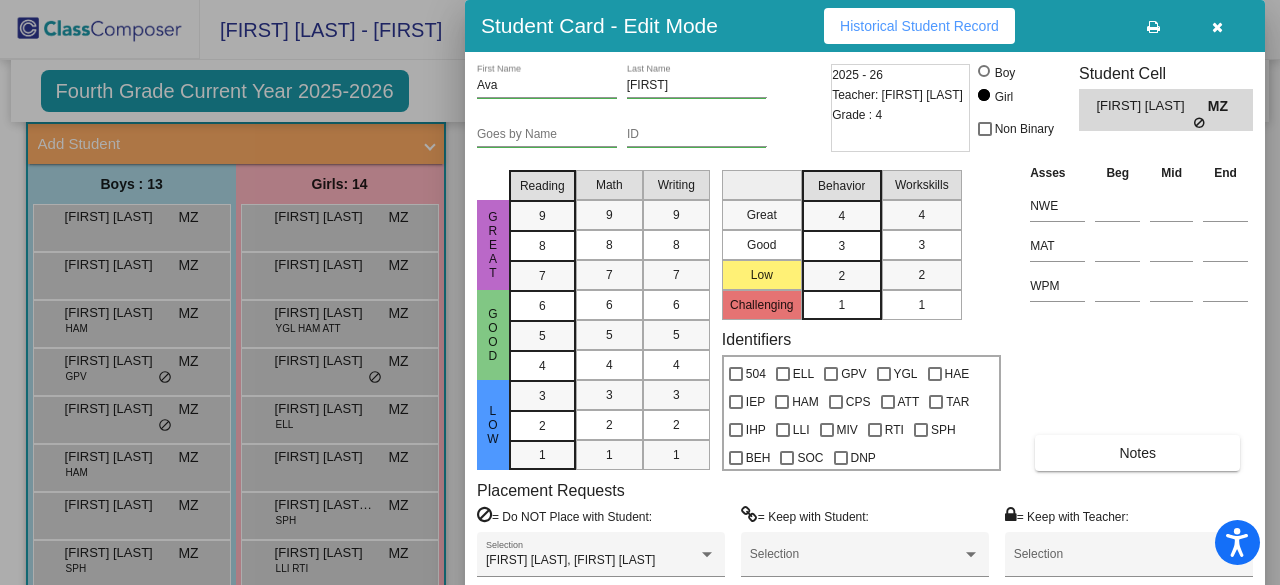 click at bounding box center (640, 292) 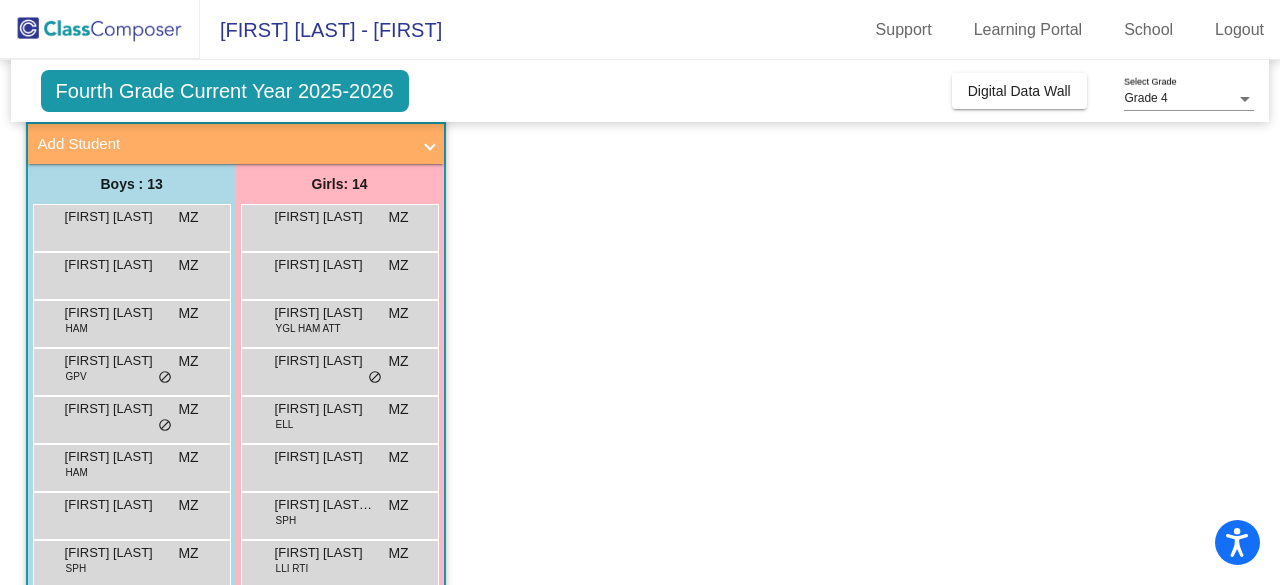 click on "do_not_disturb_alt" at bounding box center [165, 378] 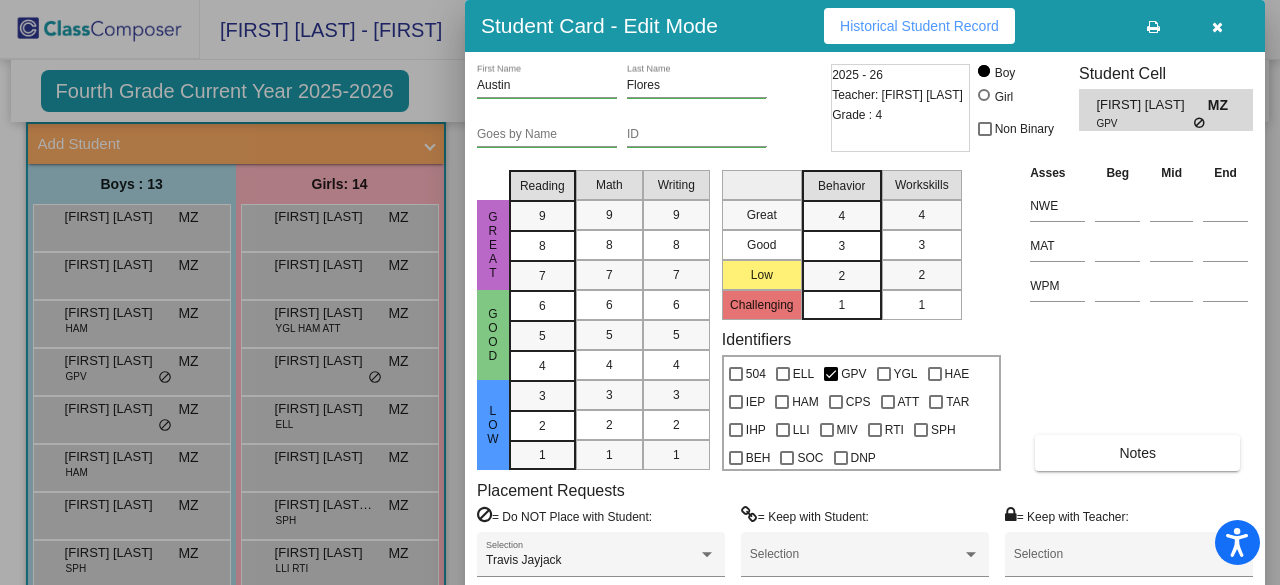 click at bounding box center [640, 292] 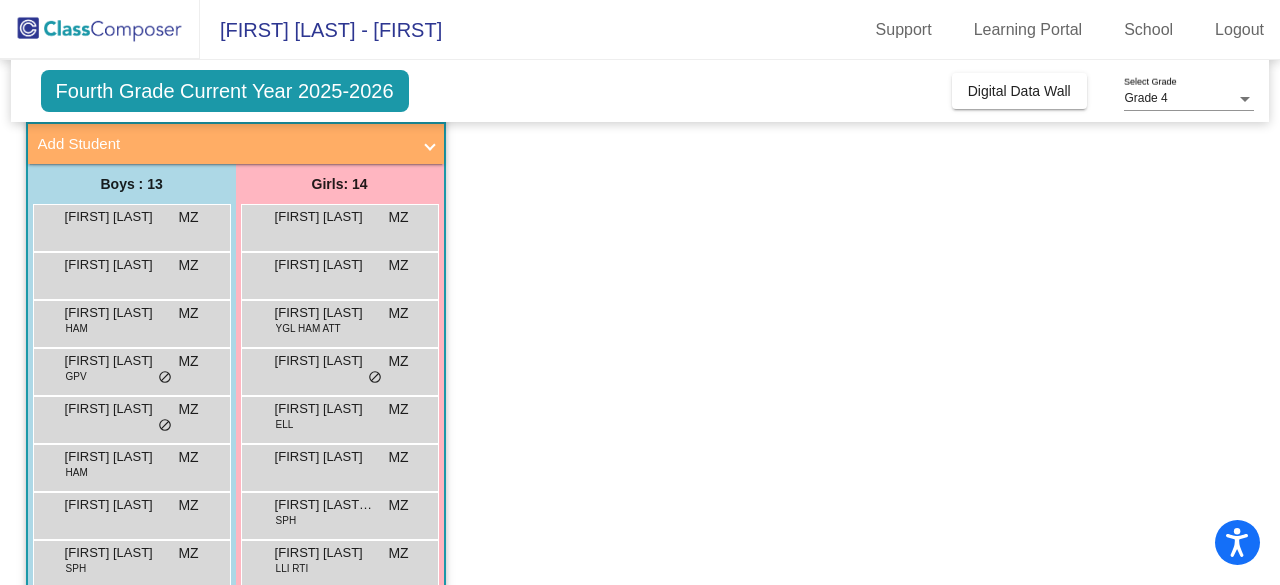 click on "do_not_disturb_alt" at bounding box center (165, 426) 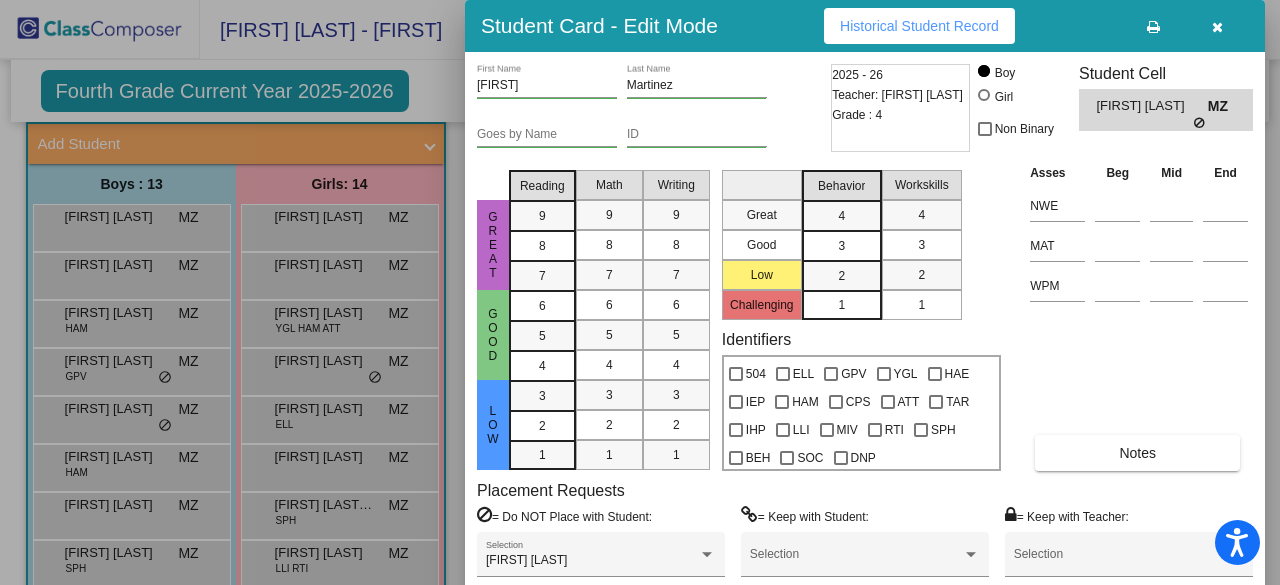 click at bounding box center [640, 292] 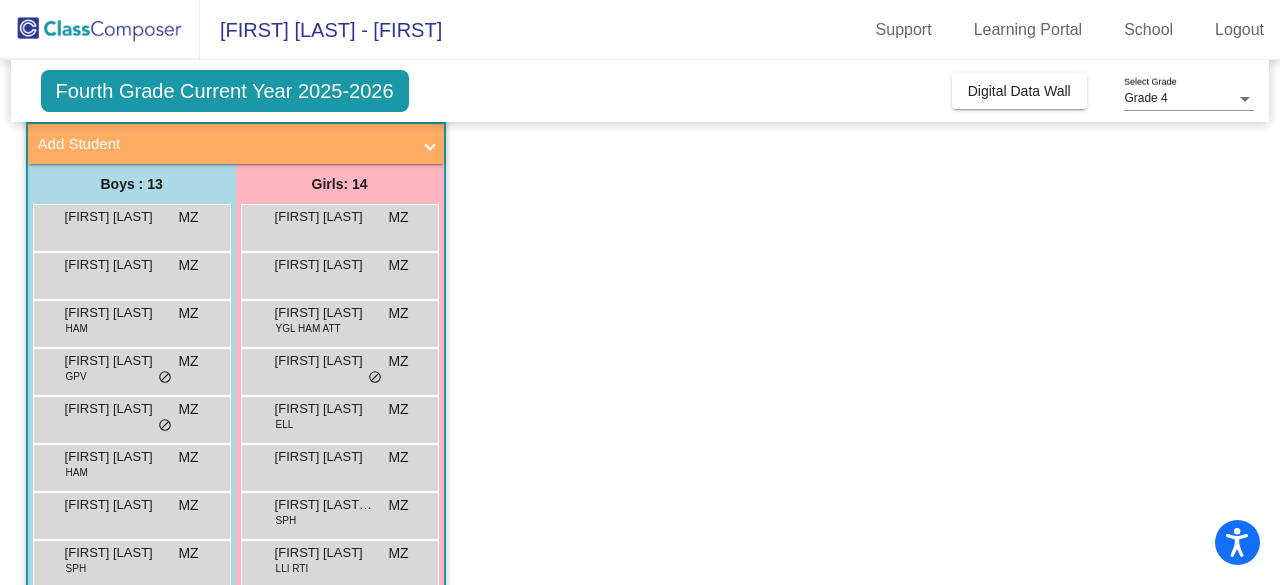 click on "[FIRST] [LAST] MZ lock do_not_disturb_alt" at bounding box center [129, 417] 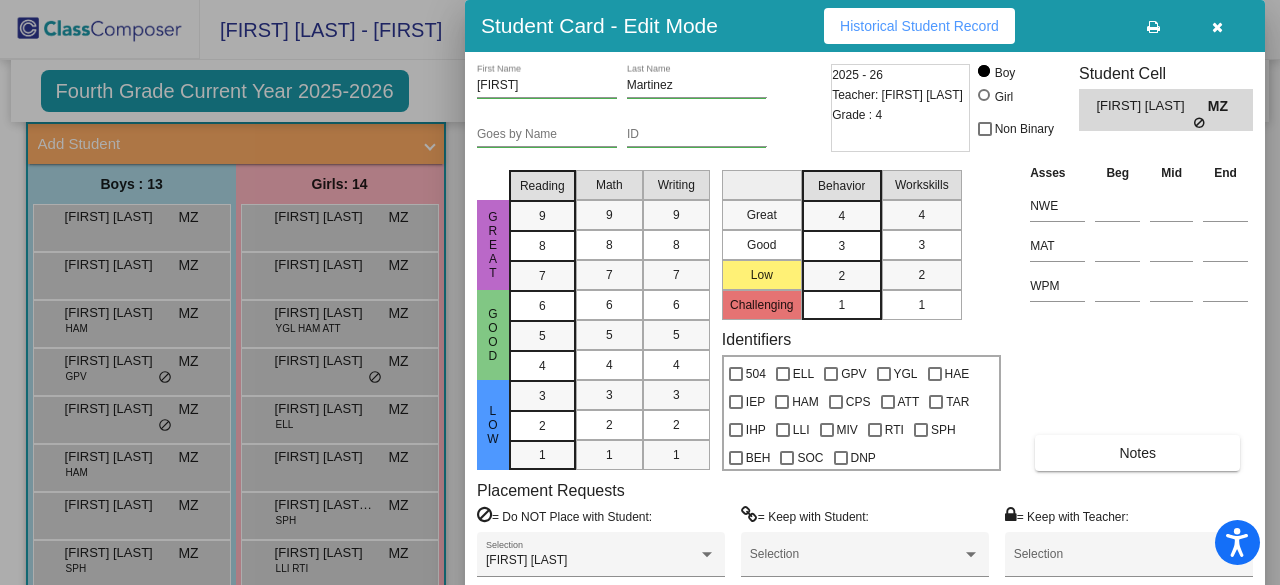 click at bounding box center [640, 292] 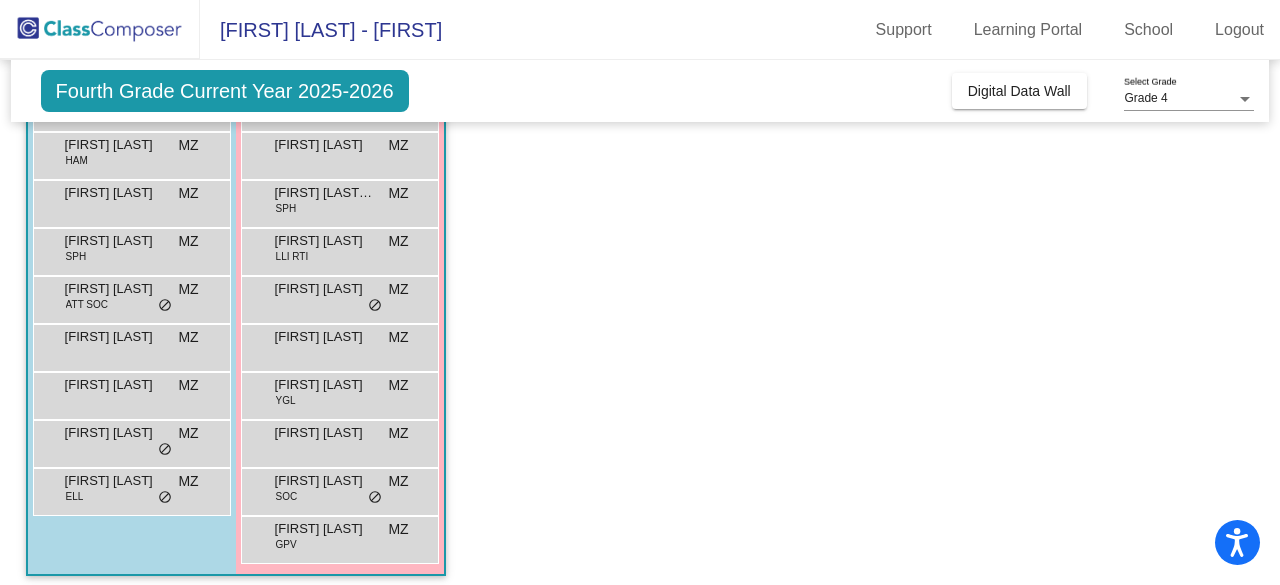 scroll, scrollTop: 438, scrollLeft: 0, axis: vertical 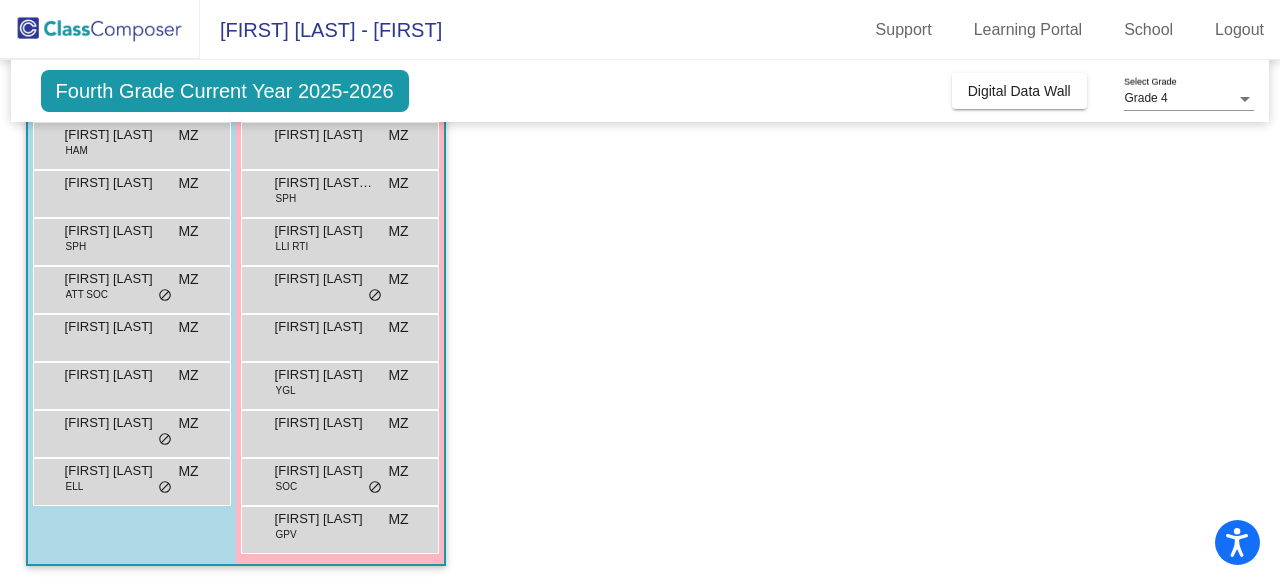 click on "[FIRST] [LAST] MZ lock do_not_disturb_alt" at bounding box center [129, 287] 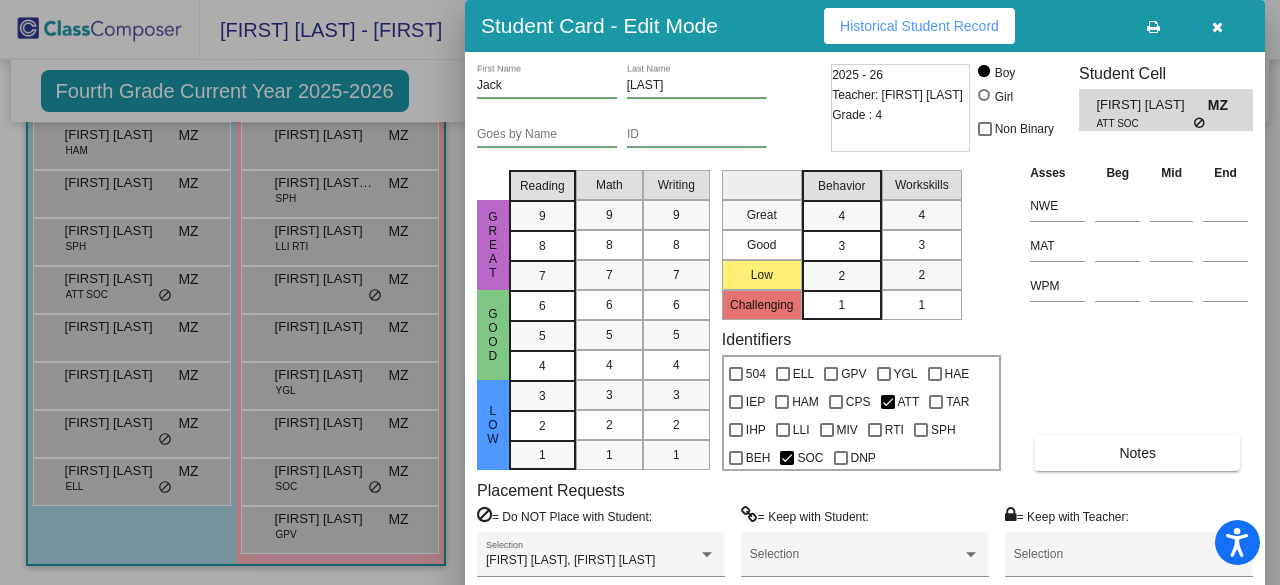 click at bounding box center [640, 292] 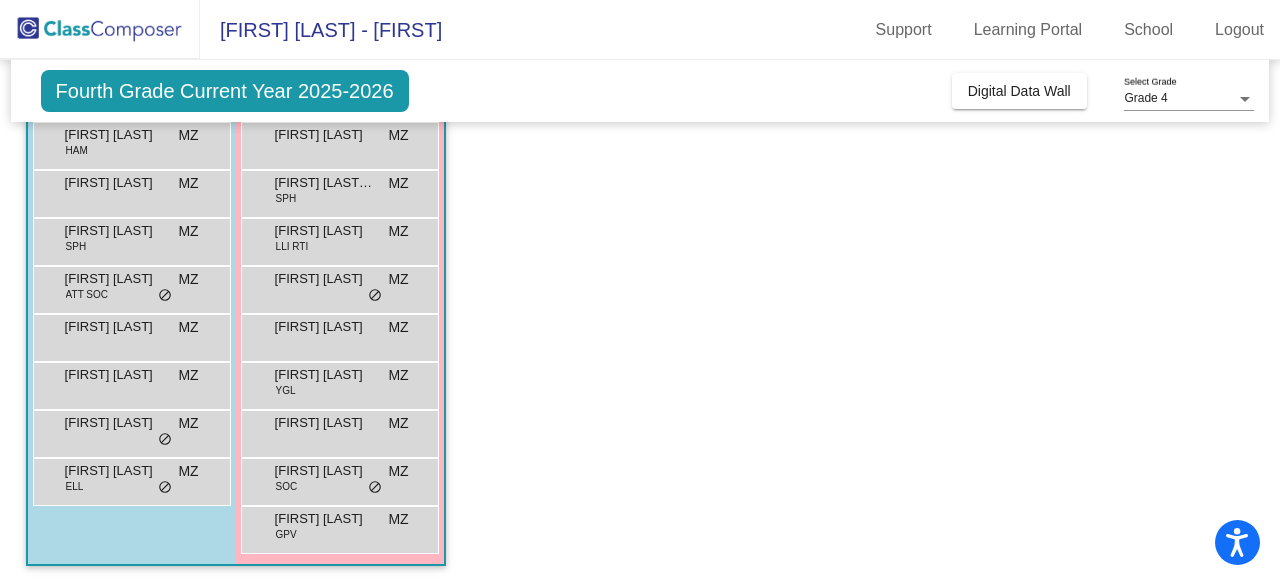 click on "[FIRST] [LAST] ELL MZ lock do_not_disturb_alt" at bounding box center [129, 479] 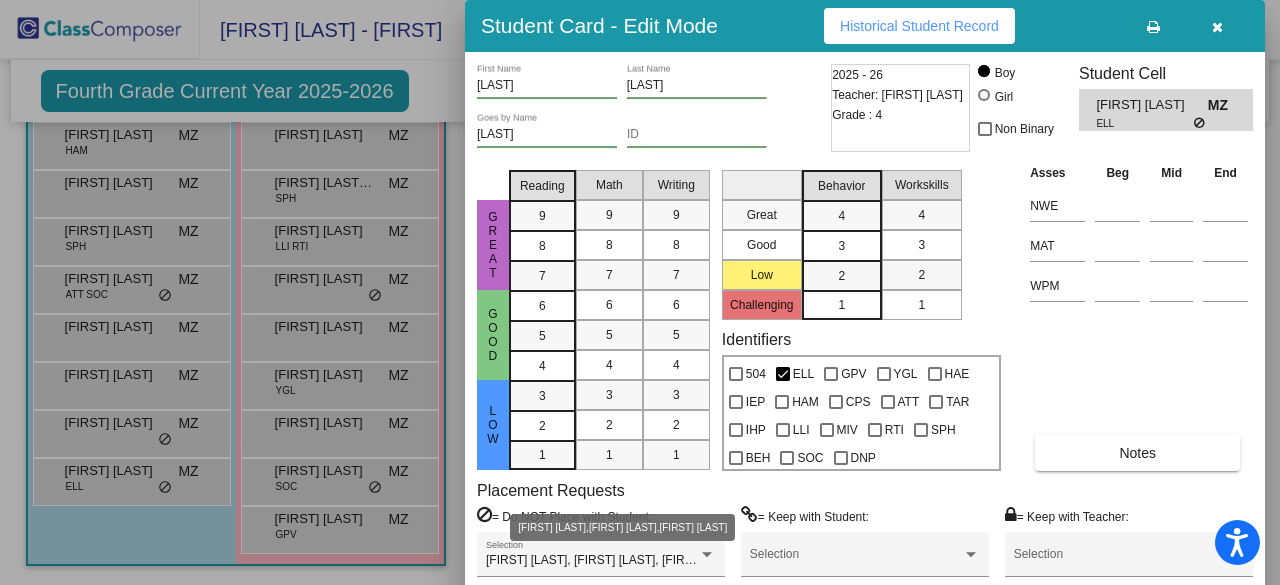 click at bounding box center (707, 555) 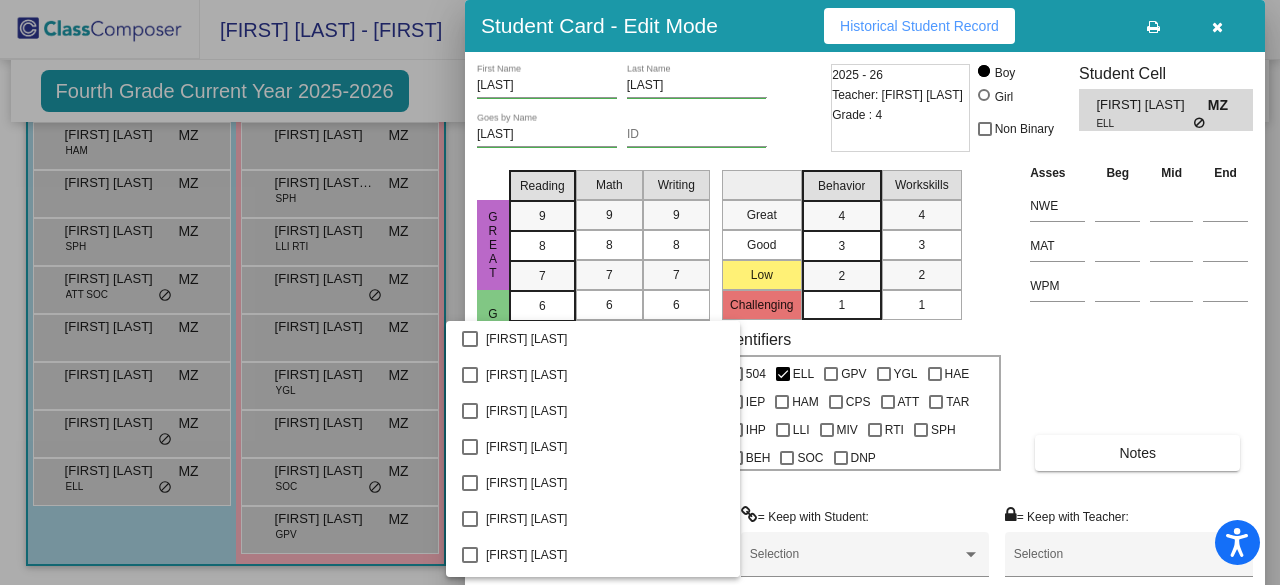 scroll, scrollTop: 1505, scrollLeft: 0, axis: vertical 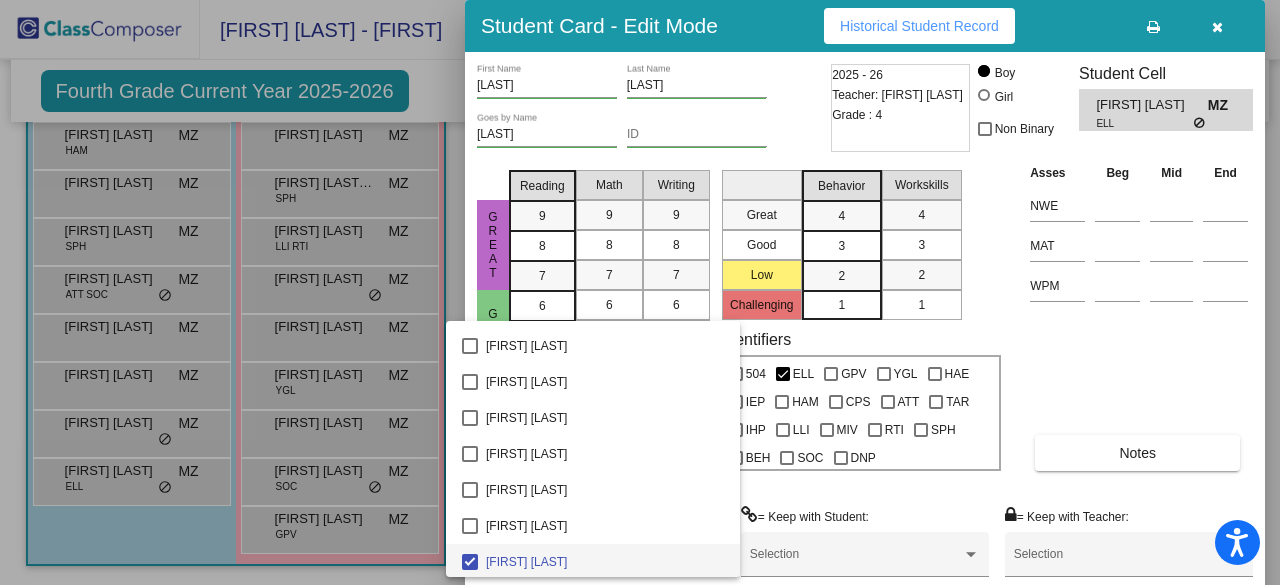 click at bounding box center (640, 292) 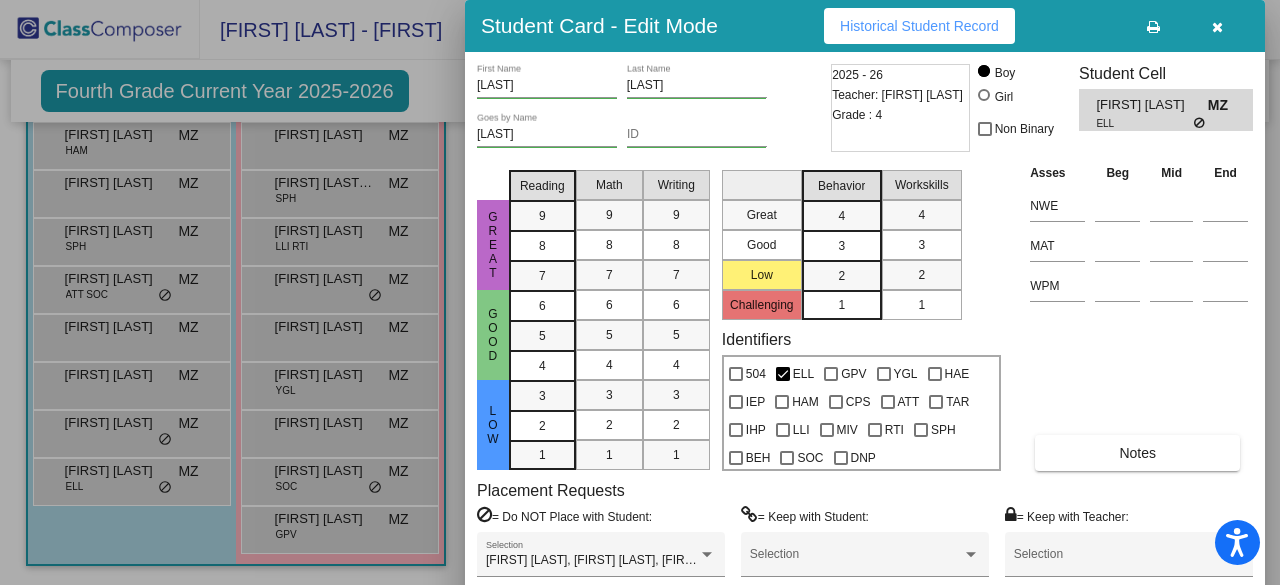click on "Asses Beg Mid End NWE MAT WPM  Notes" at bounding box center [1139, 316] 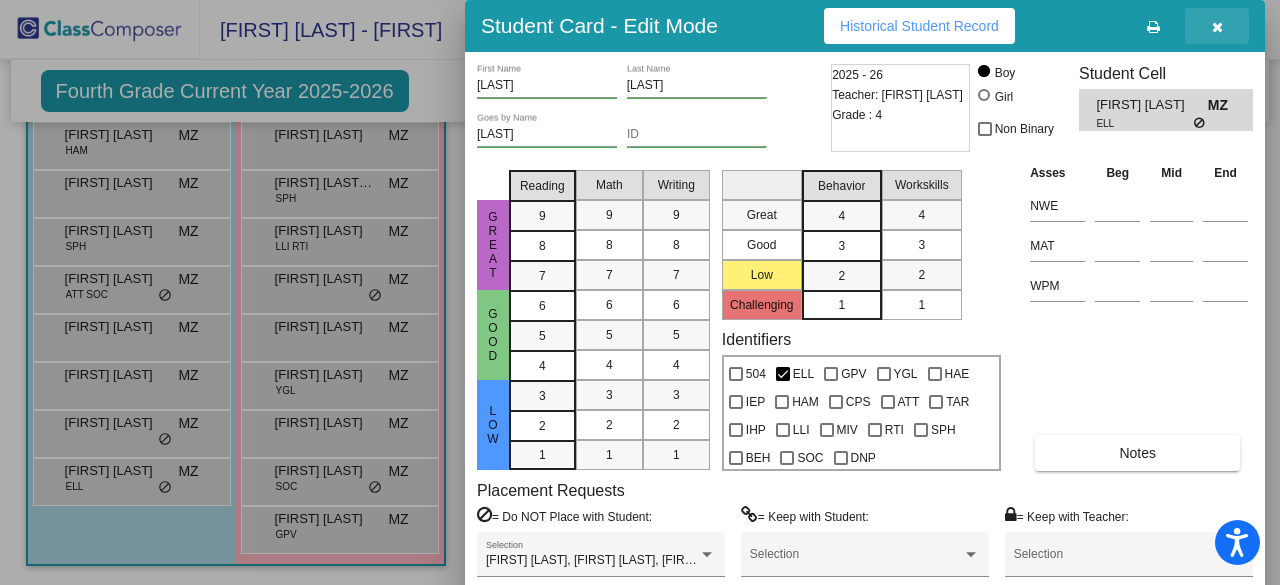 click at bounding box center [1217, 27] 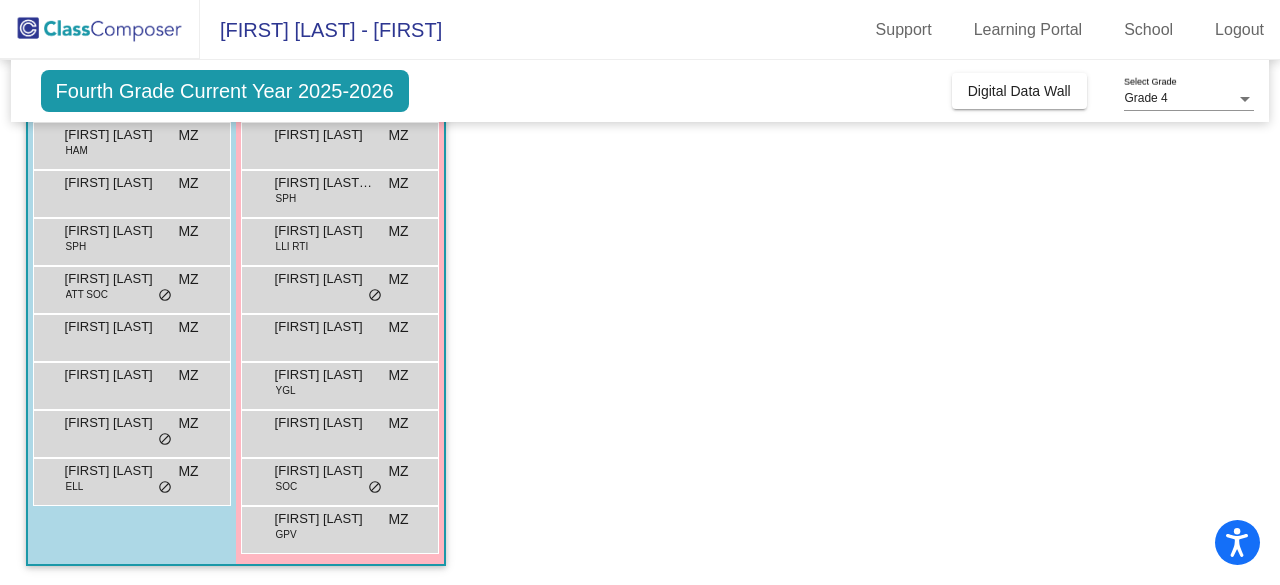 click on "Digital Data Wall" 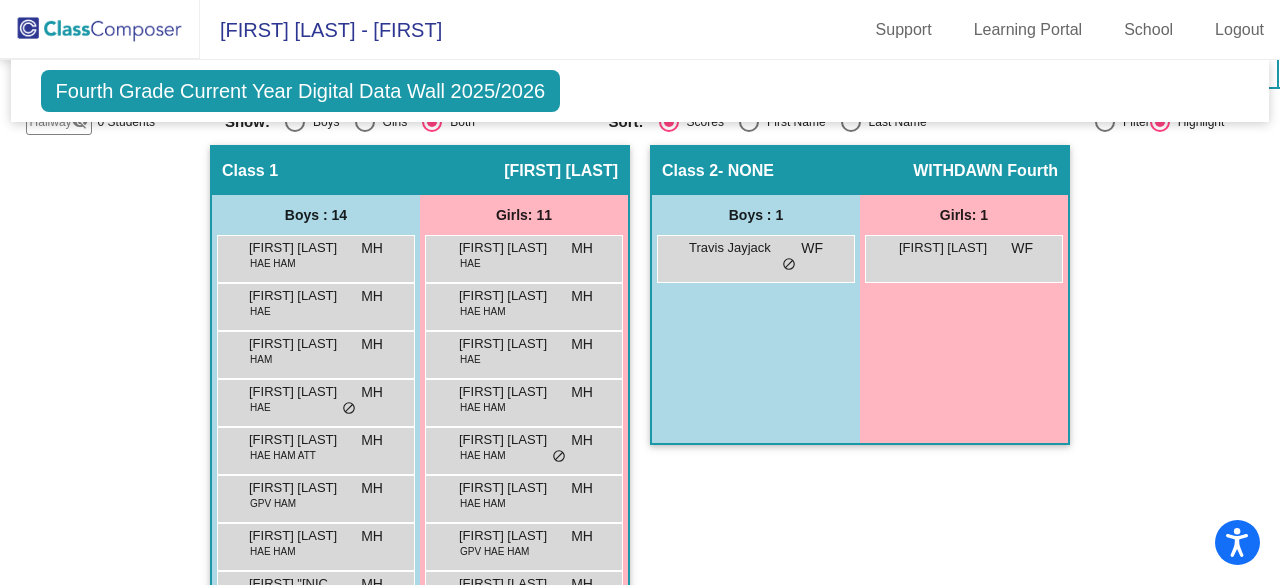 scroll, scrollTop: 414, scrollLeft: 0, axis: vertical 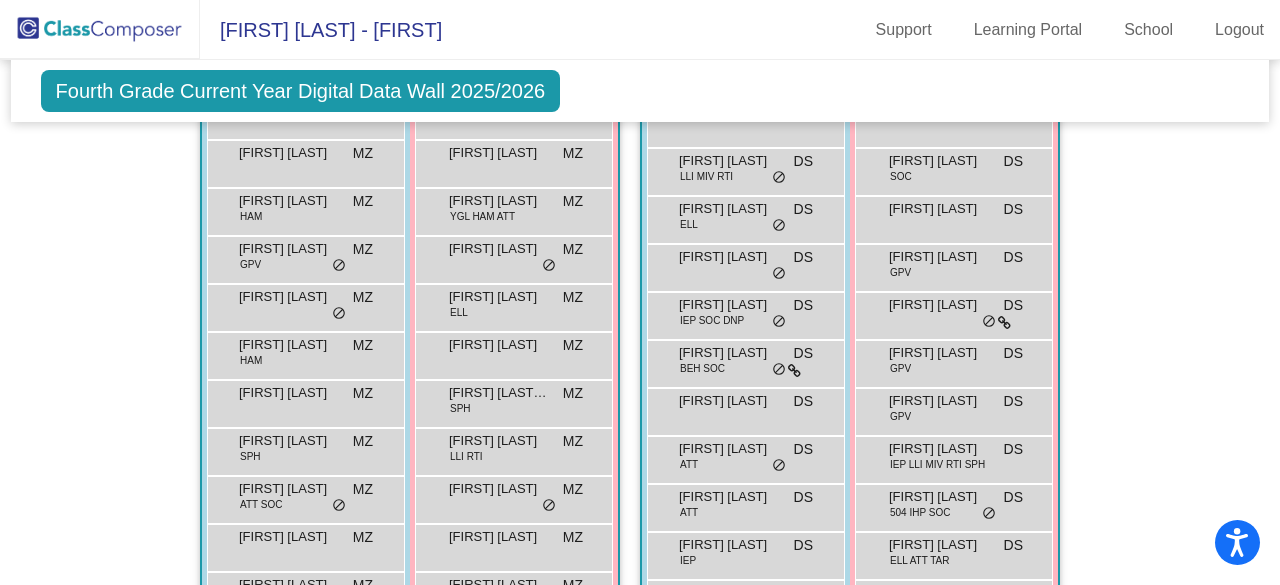 click at bounding box center (794, 371) 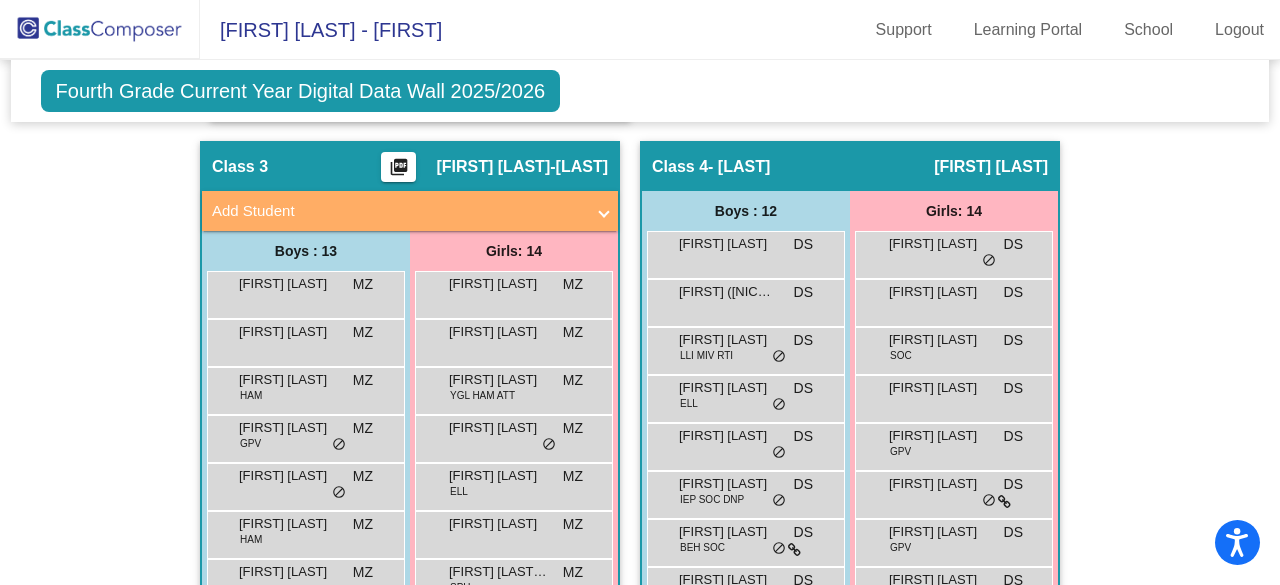 scroll, scrollTop: 1250, scrollLeft: 0, axis: vertical 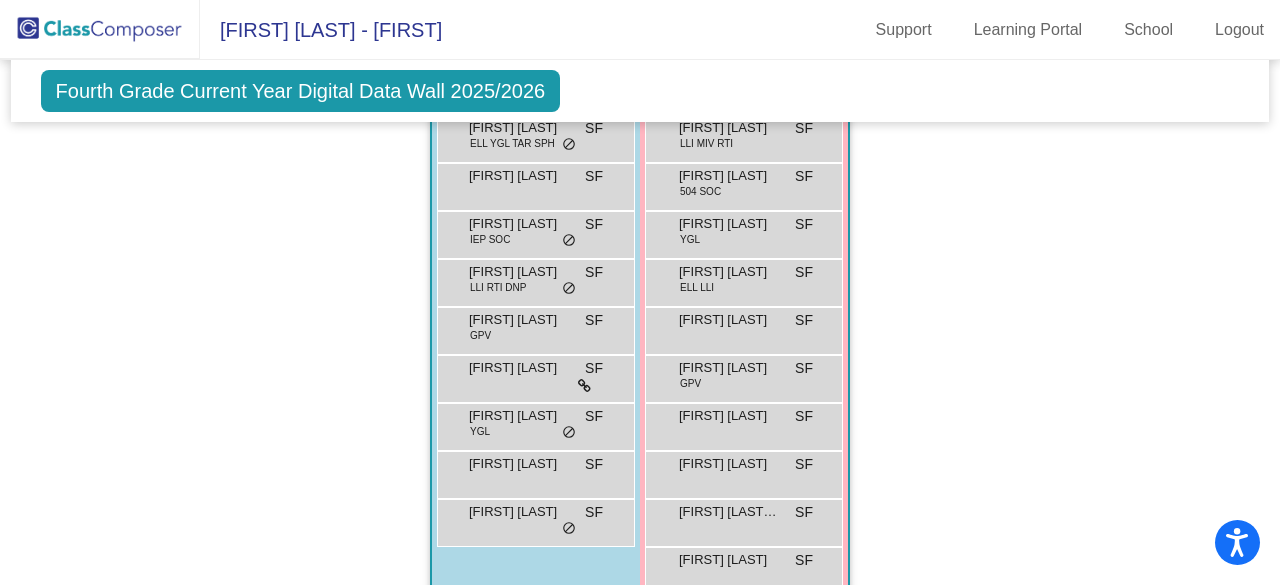 click on "[FIRST] [LAST] GPV SF lock do_not_disturb_alt" at bounding box center (533, 328) 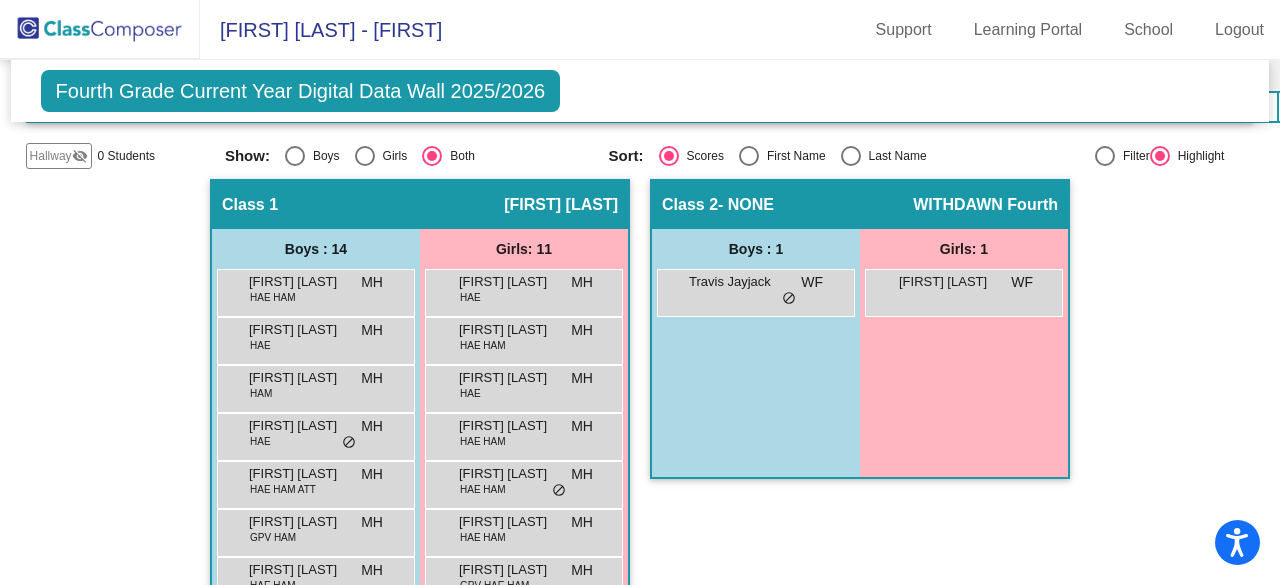 scroll, scrollTop: 429, scrollLeft: 0, axis: vertical 